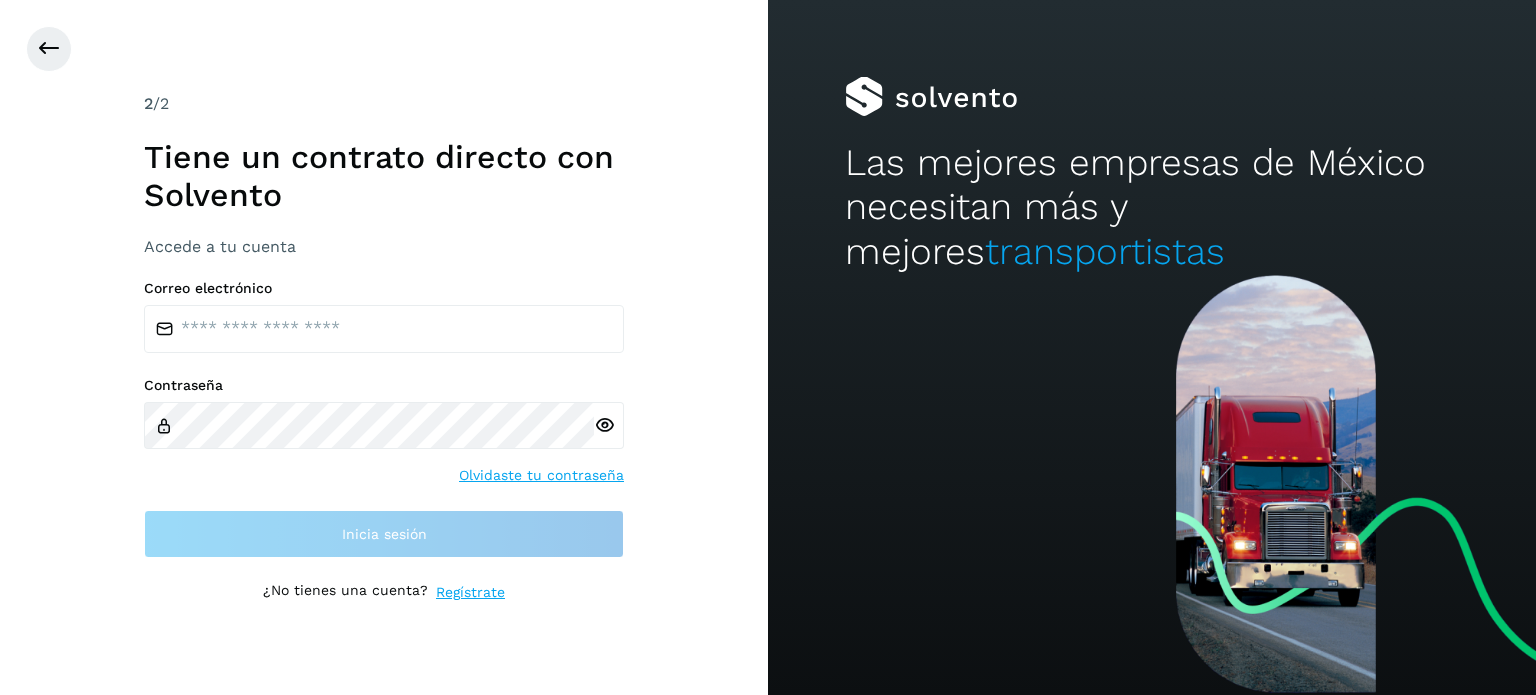 scroll, scrollTop: 0, scrollLeft: 0, axis: both 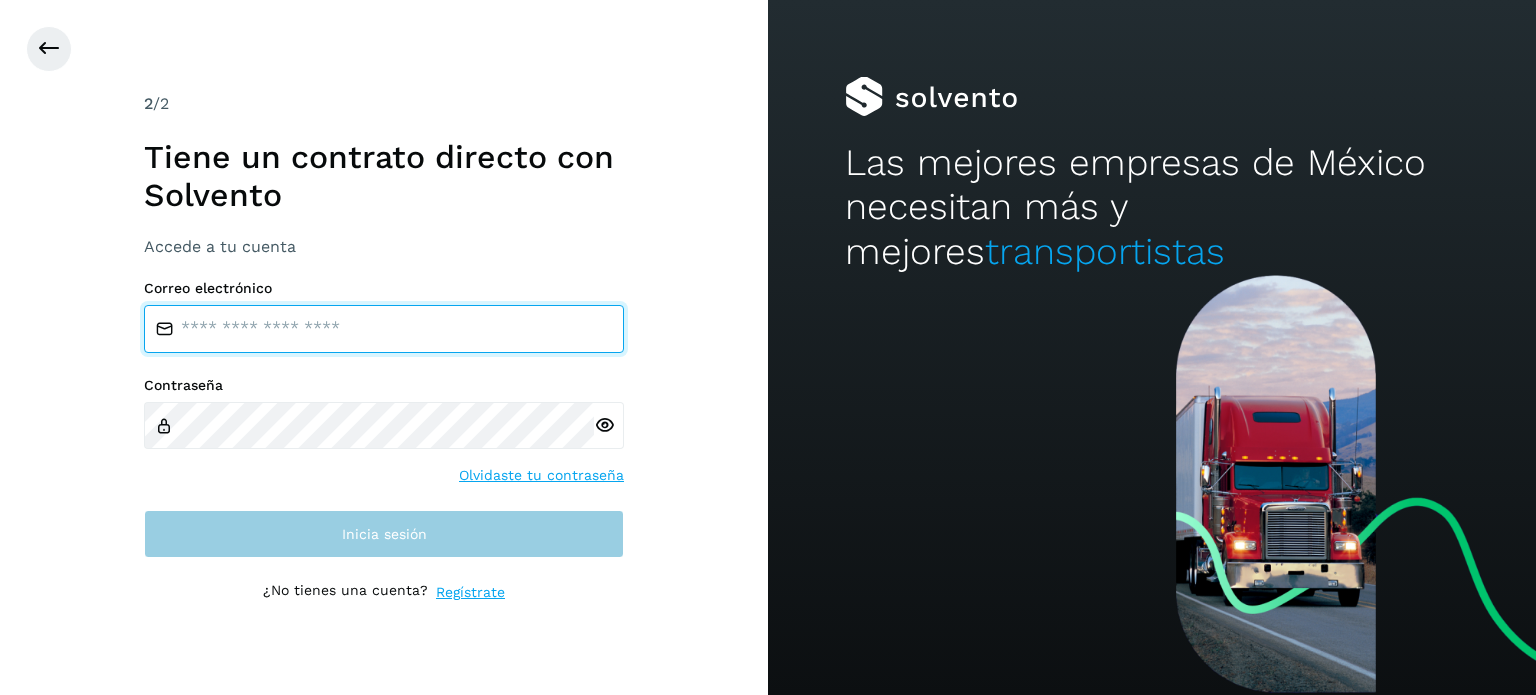 type on "**********" 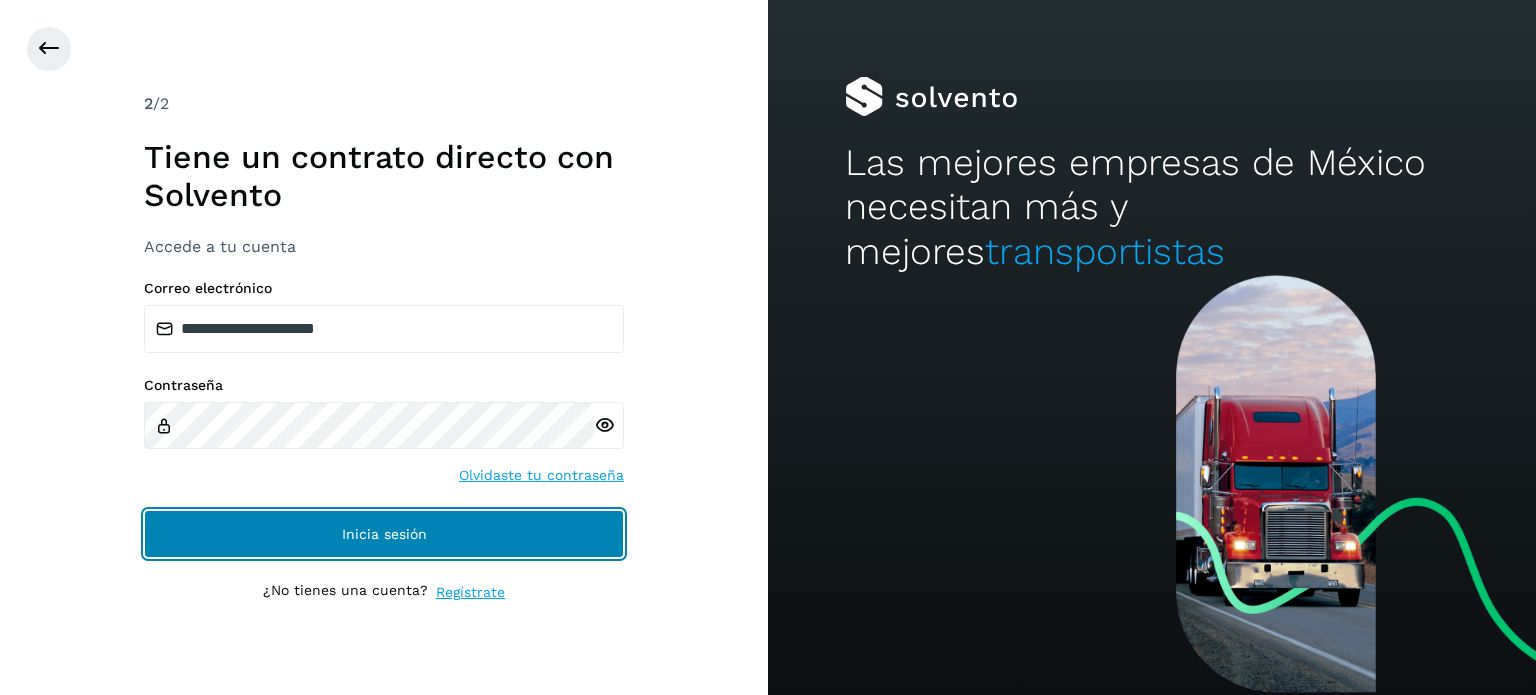 click on "Inicia sesión" 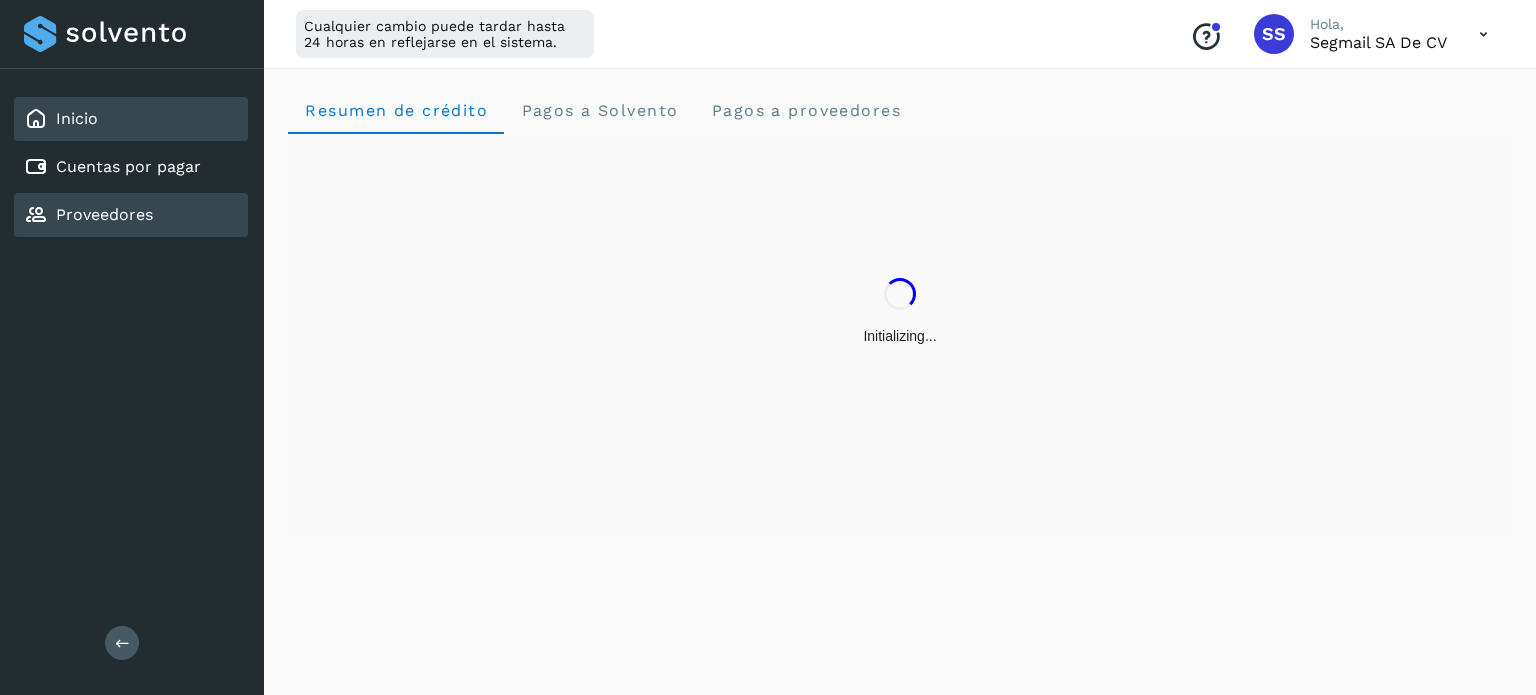 click on "Proveedores" at bounding box center (104, 214) 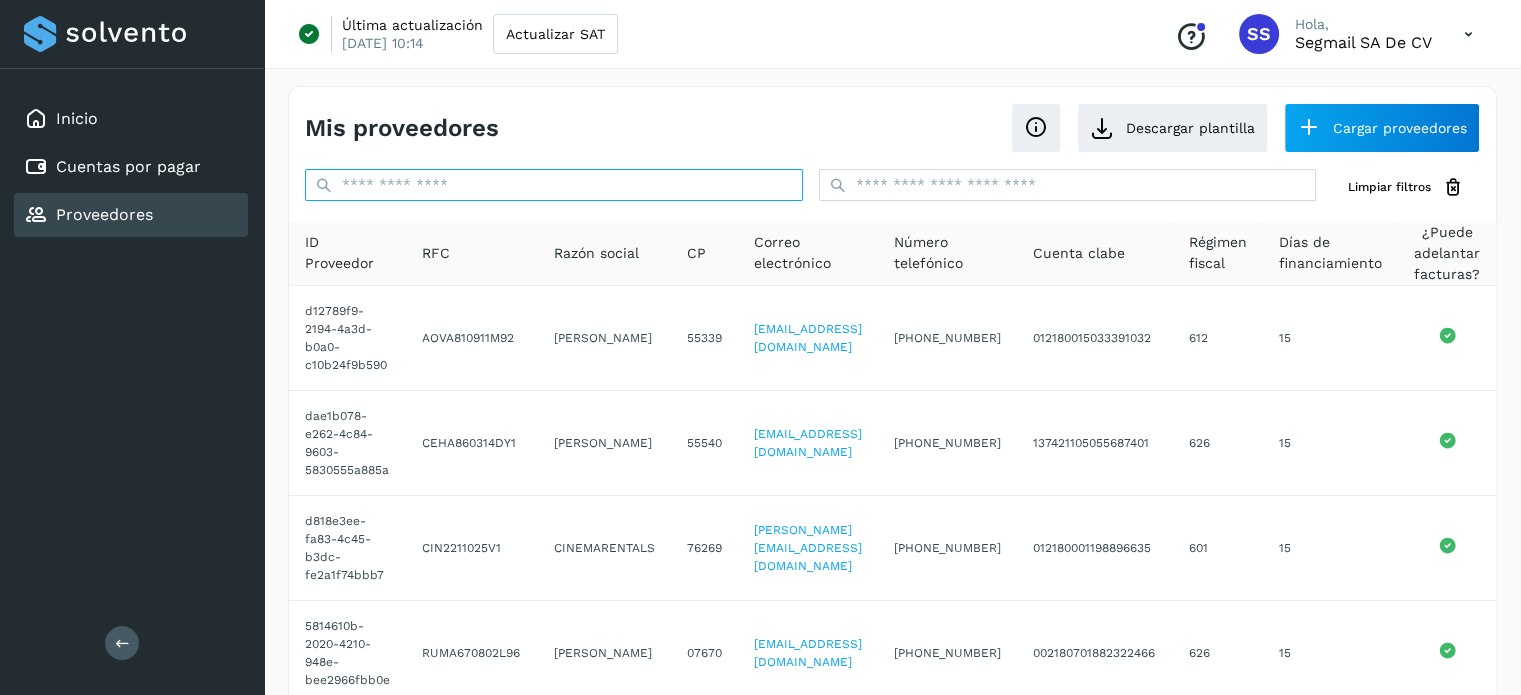 click at bounding box center (554, 185) 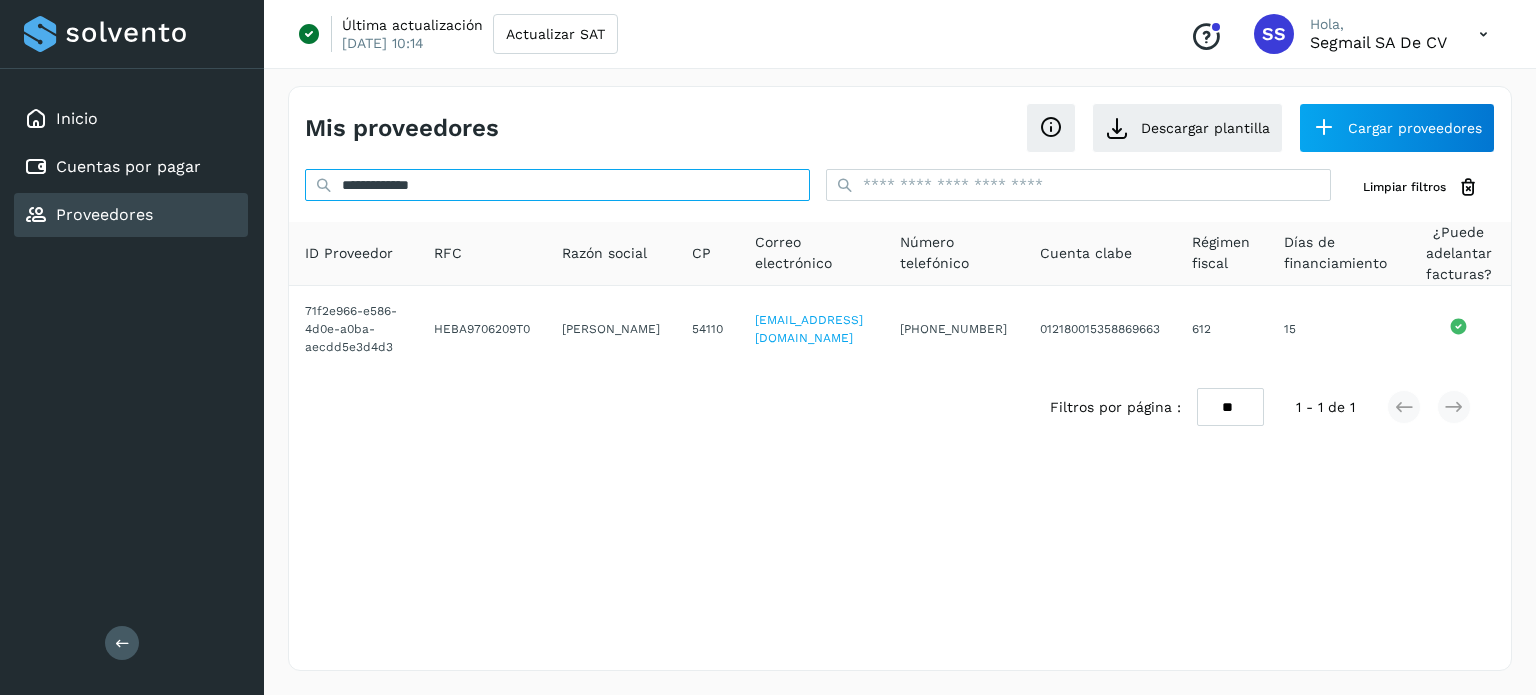 drag, startPoint x: 752, startPoint y: 184, endPoint x: 140, endPoint y: 225, distance: 613.3718 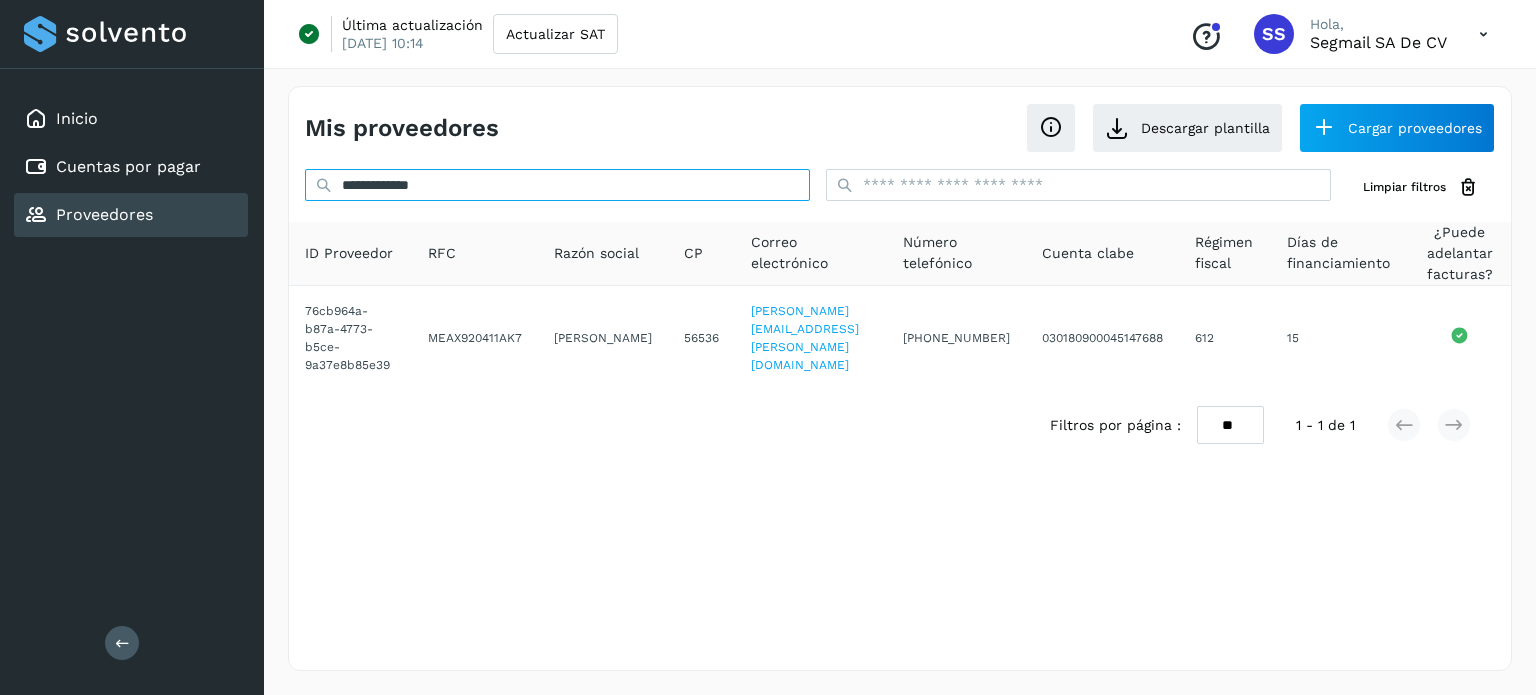 drag, startPoint x: 709, startPoint y: 184, endPoint x: 143, endPoint y: 232, distance: 568.0317 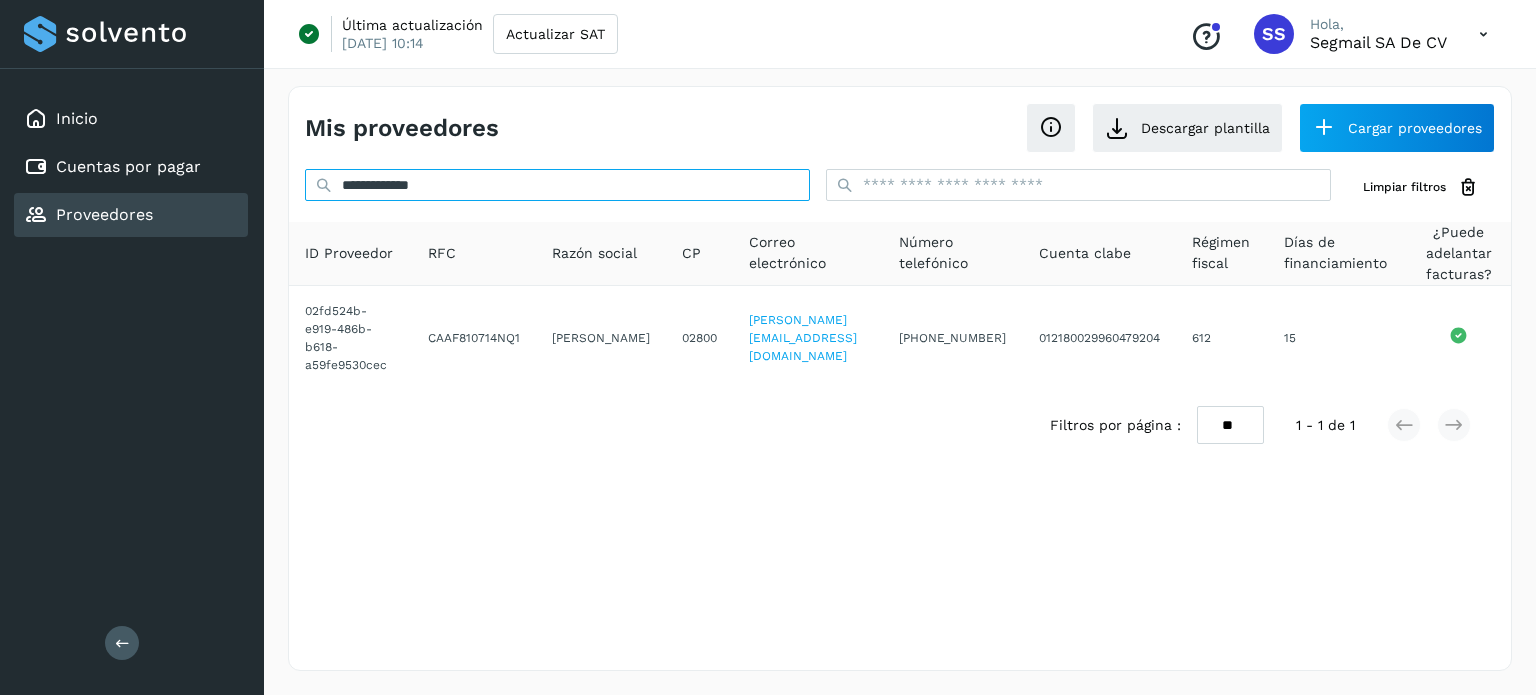 drag, startPoint x: 710, startPoint y: 183, endPoint x: 280, endPoint y: 189, distance: 430.04187 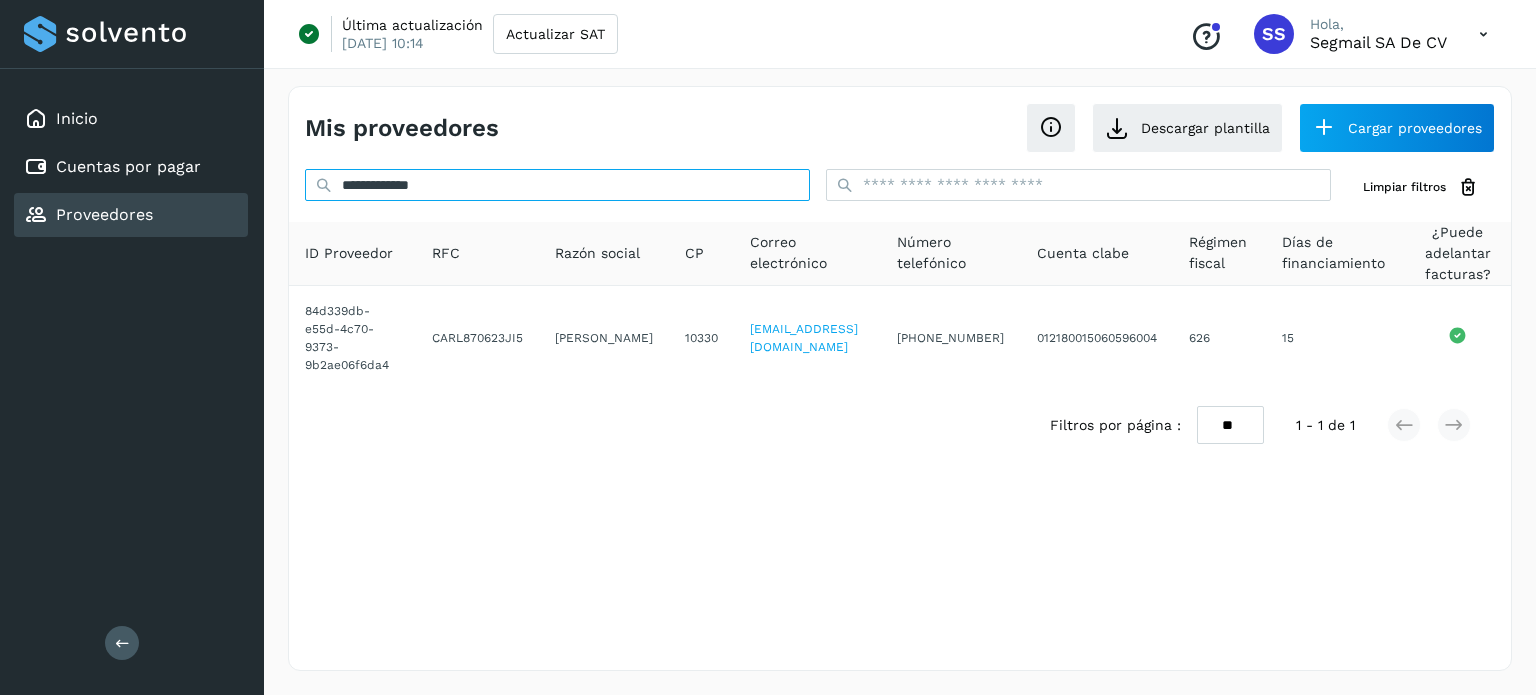 drag, startPoint x: 606, startPoint y: 178, endPoint x: 228, endPoint y: 197, distance: 378.4772 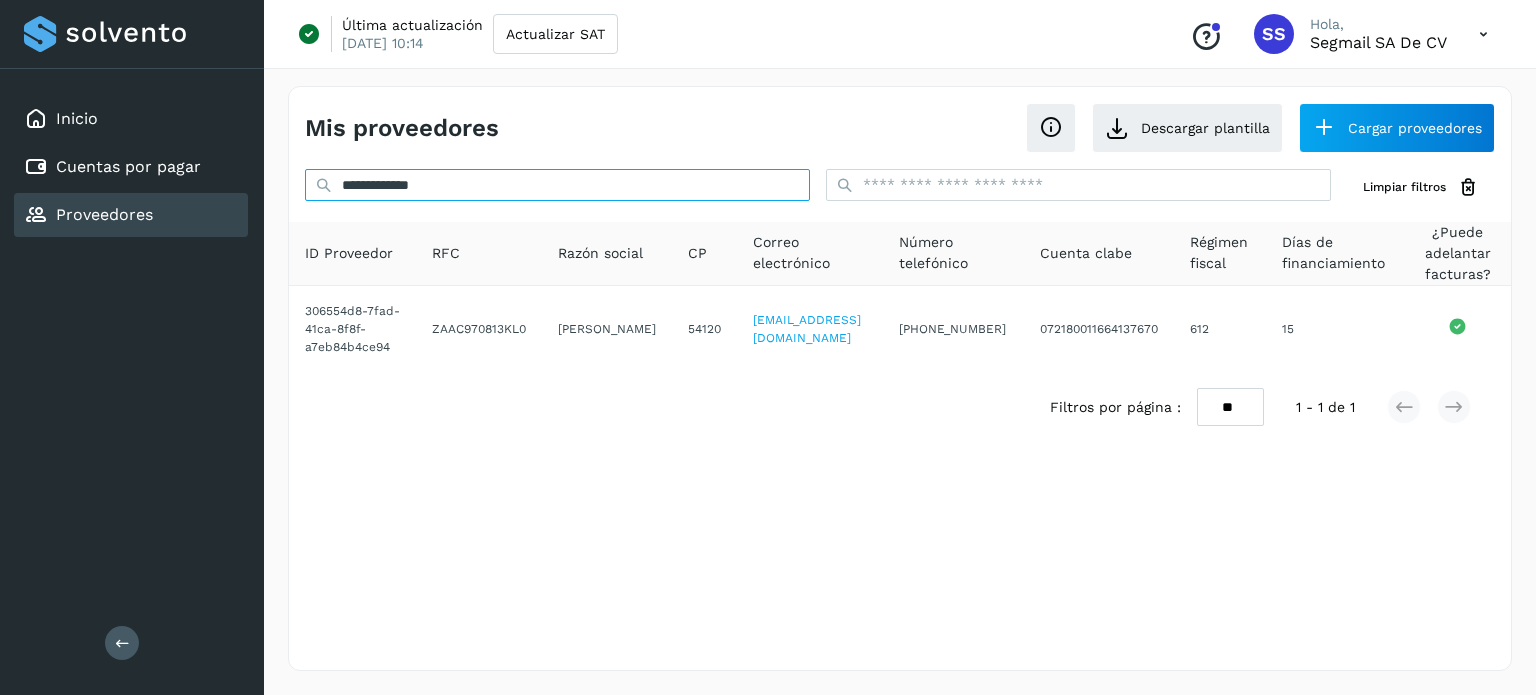 drag, startPoint x: 762, startPoint y: 182, endPoint x: 308, endPoint y: 179, distance: 454.00992 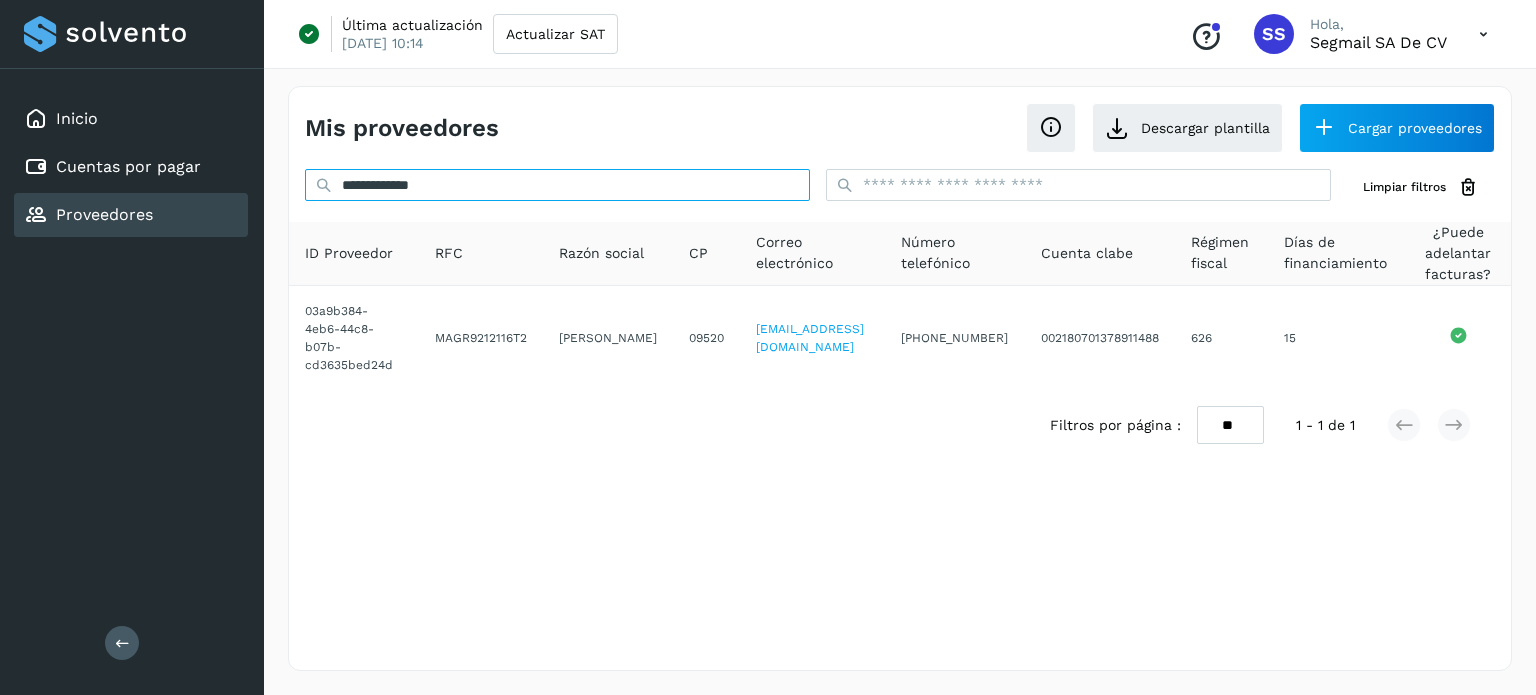 drag, startPoint x: 755, startPoint y: 174, endPoint x: 284, endPoint y: 174, distance: 471 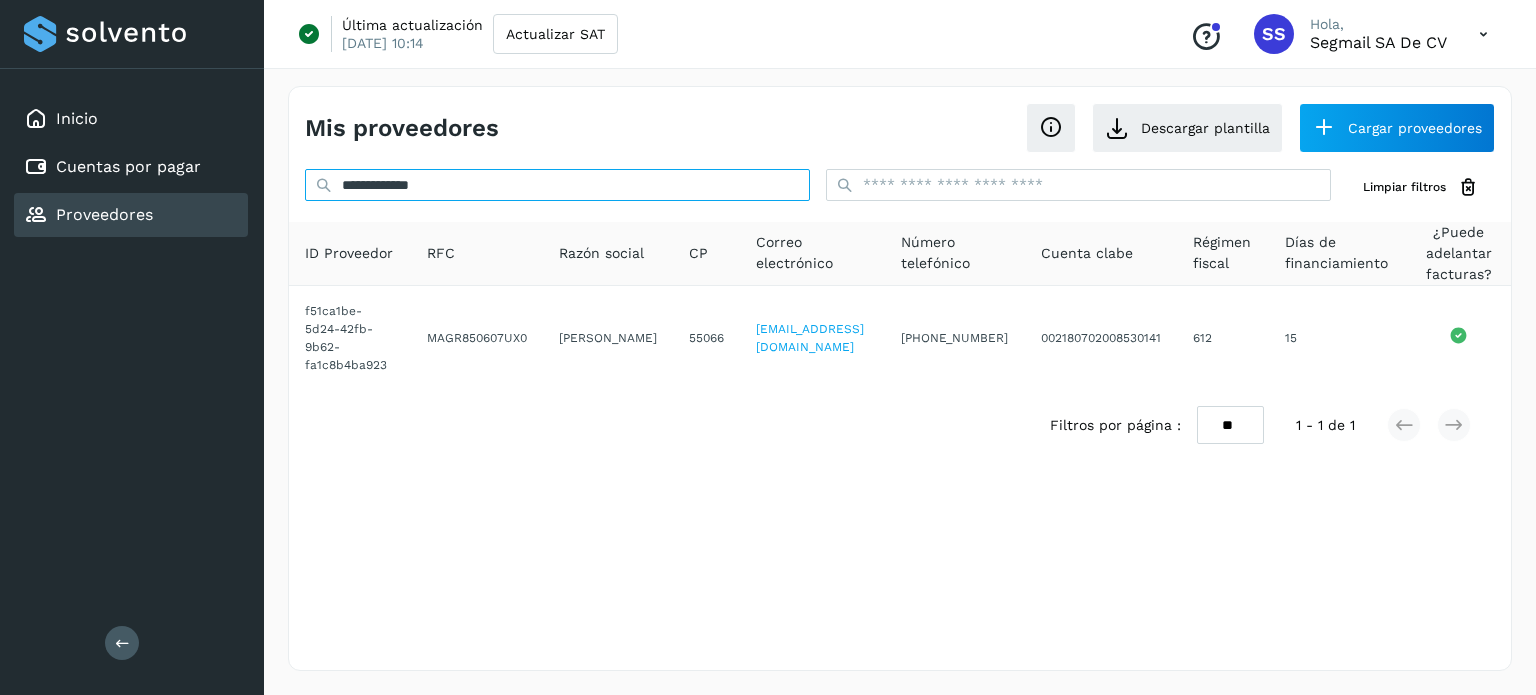 drag, startPoint x: 644, startPoint y: 179, endPoint x: 287, endPoint y: 179, distance: 357 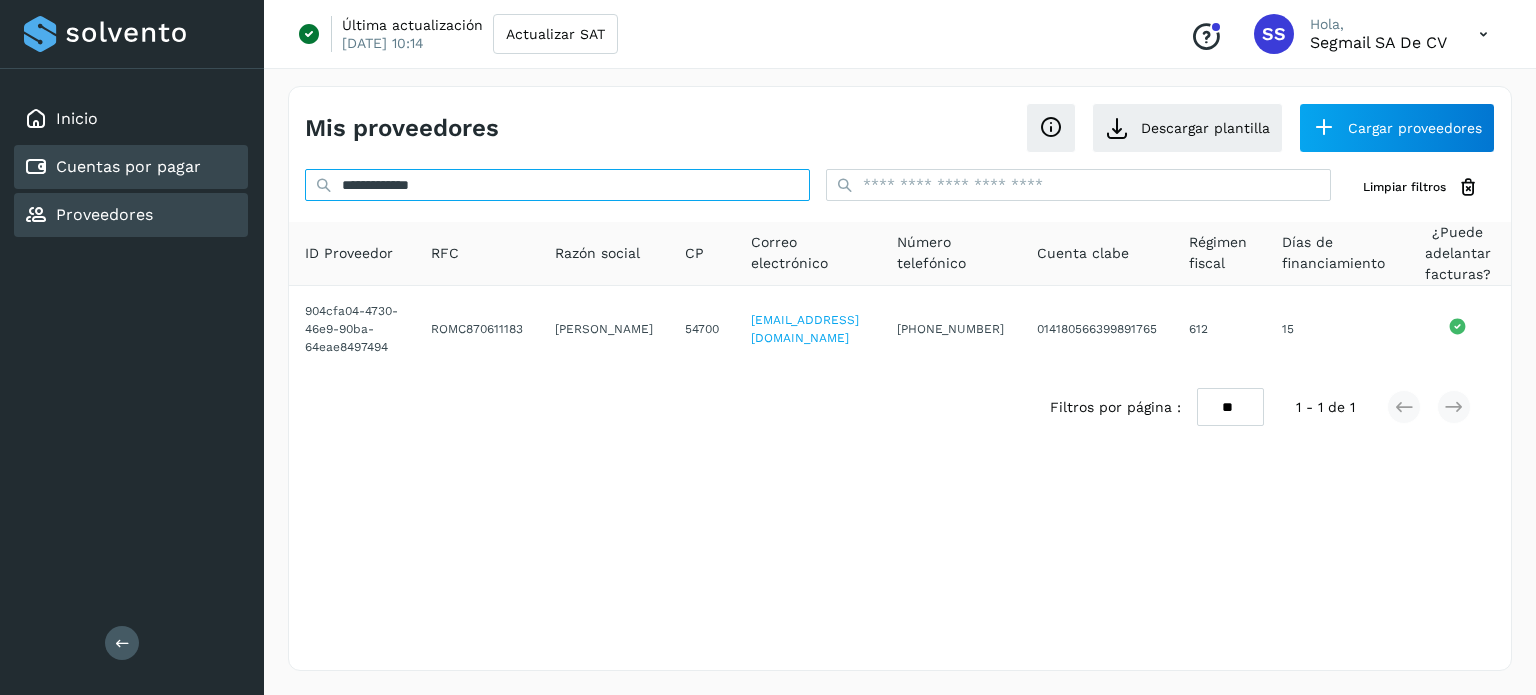 drag, startPoint x: 601, startPoint y: 178, endPoint x: 188, endPoint y: 165, distance: 413.20456 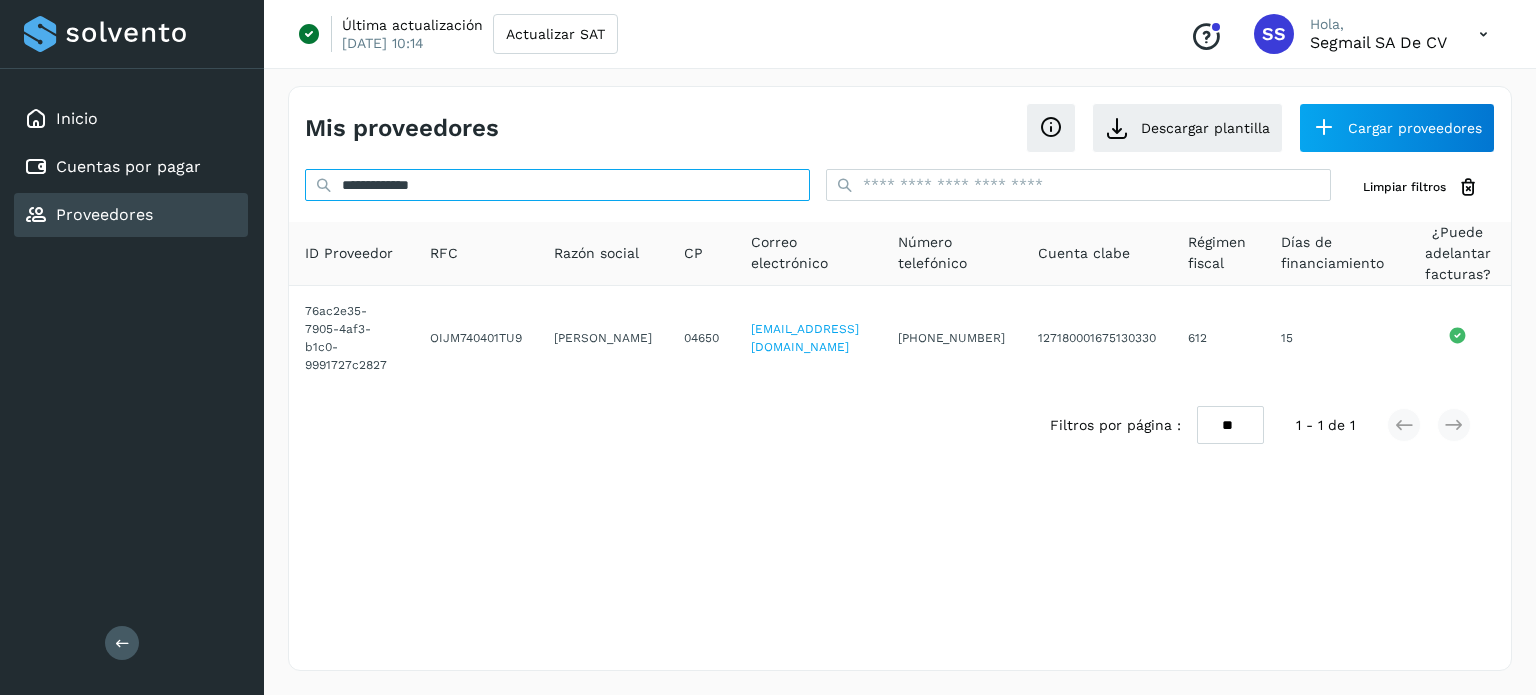 drag, startPoint x: 551, startPoint y: 180, endPoint x: 186, endPoint y: 204, distance: 365.78818 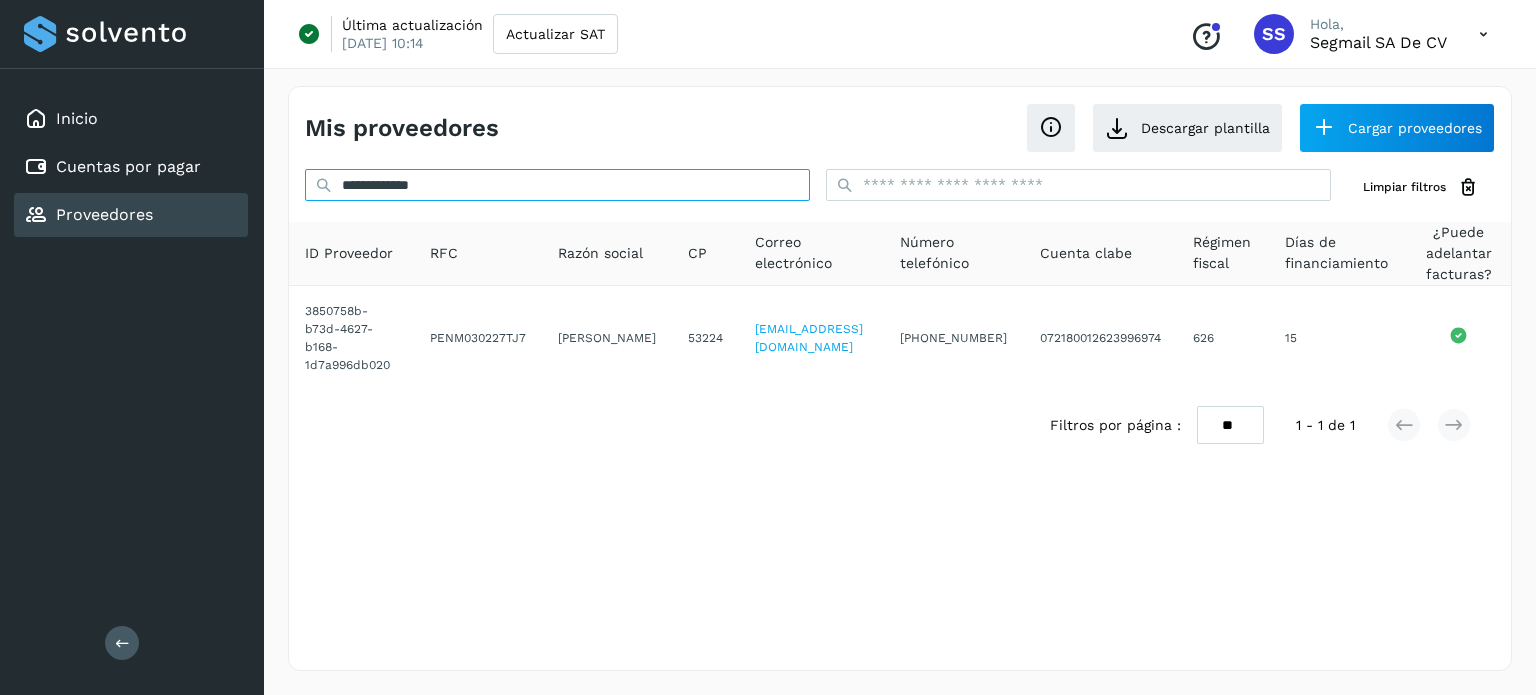drag, startPoint x: 667, startPoint y: 188, endPoint x: 178, endPoint y: 223, distance: 490.25095 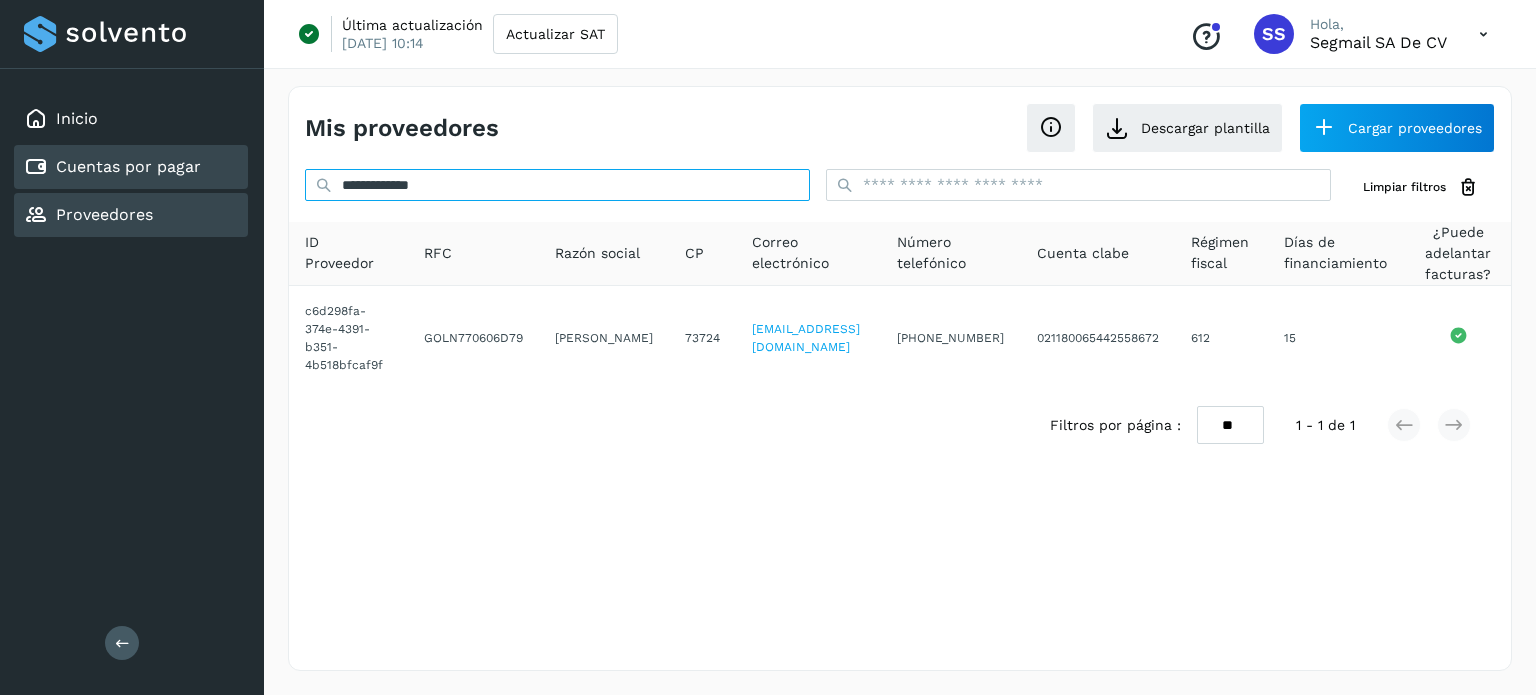 drag, startPoint x: 595, startPoint y: 194, endPoint x: 236, endPoint y: 146, distance: 362.1947 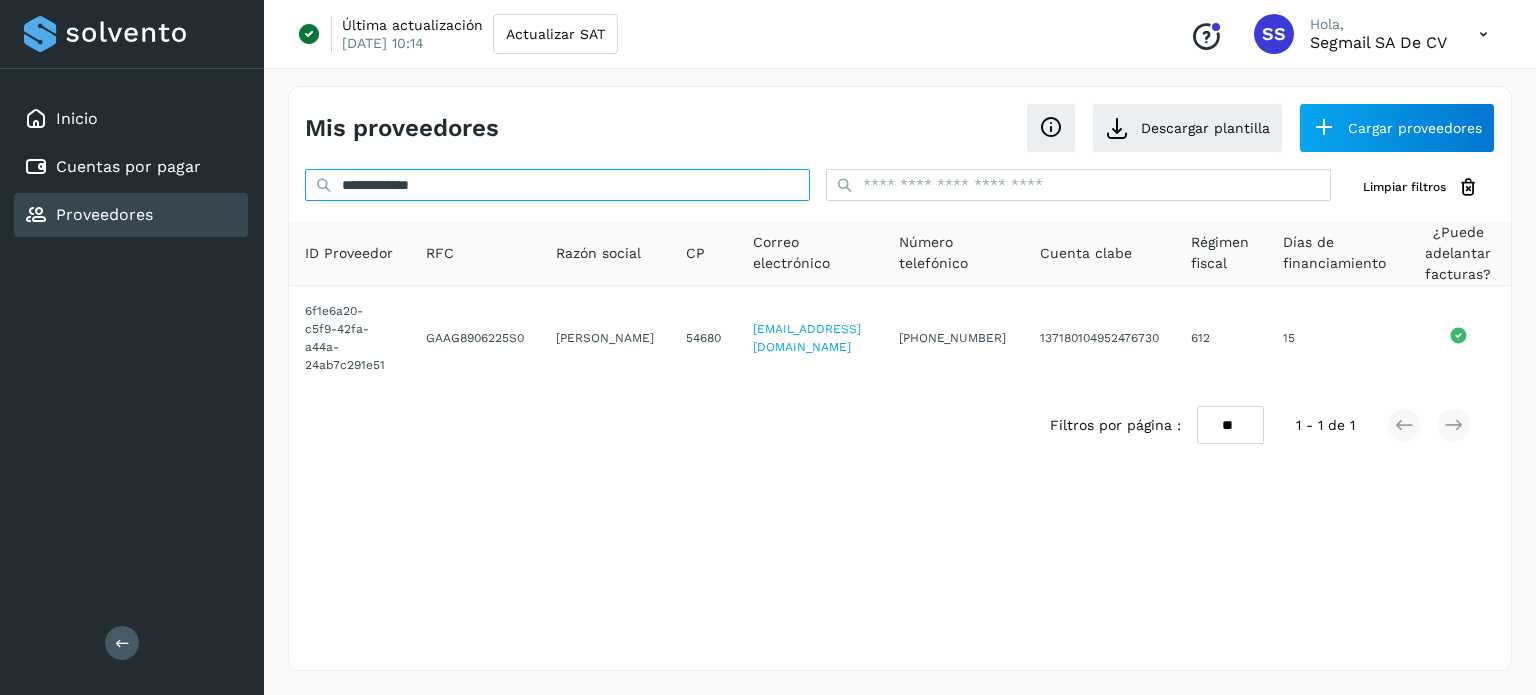 drag, startPoint x: 565, startPoint y: 180, endPoint x: 220, endPoint y: 189, distance: 345.11737 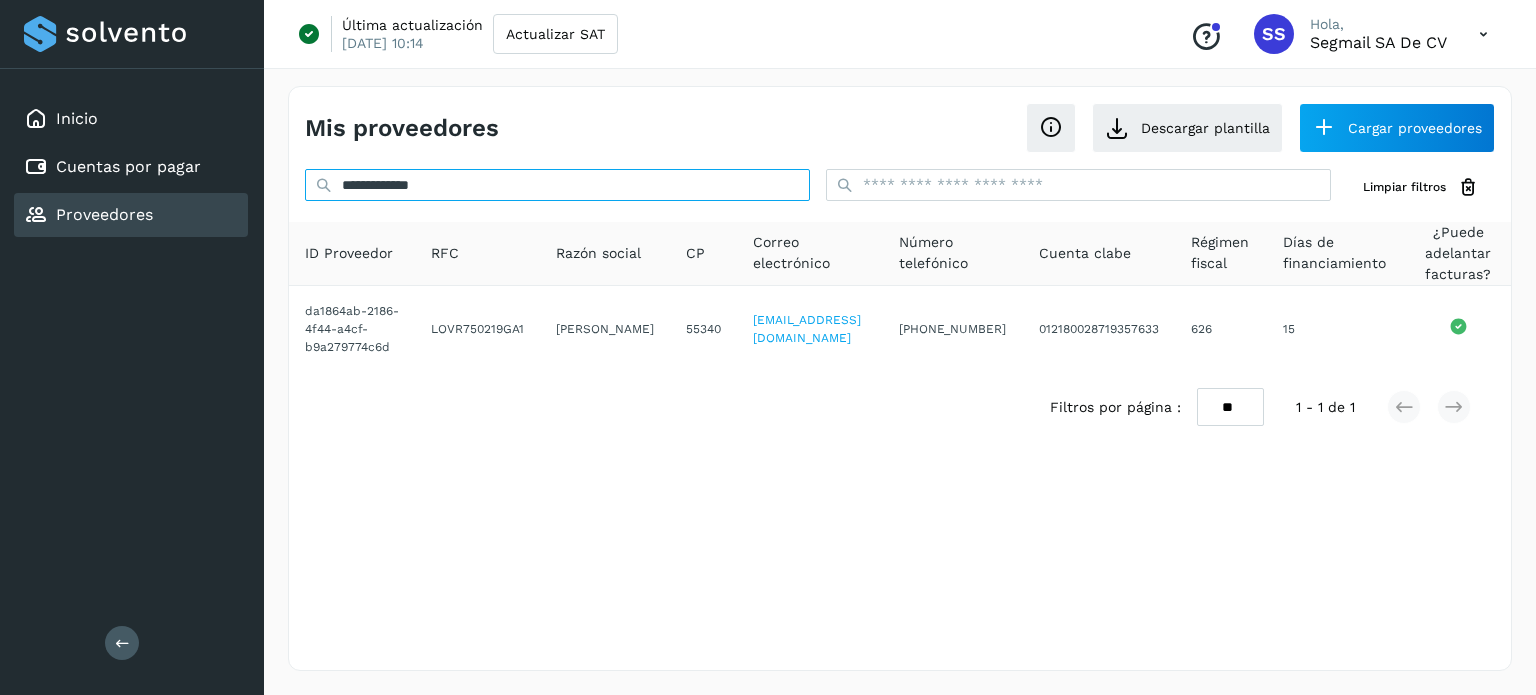 drag, startPoint x: 627, startPoint y: 180, endPoint x: 256, endPoint y: 181, distance: 371.00134 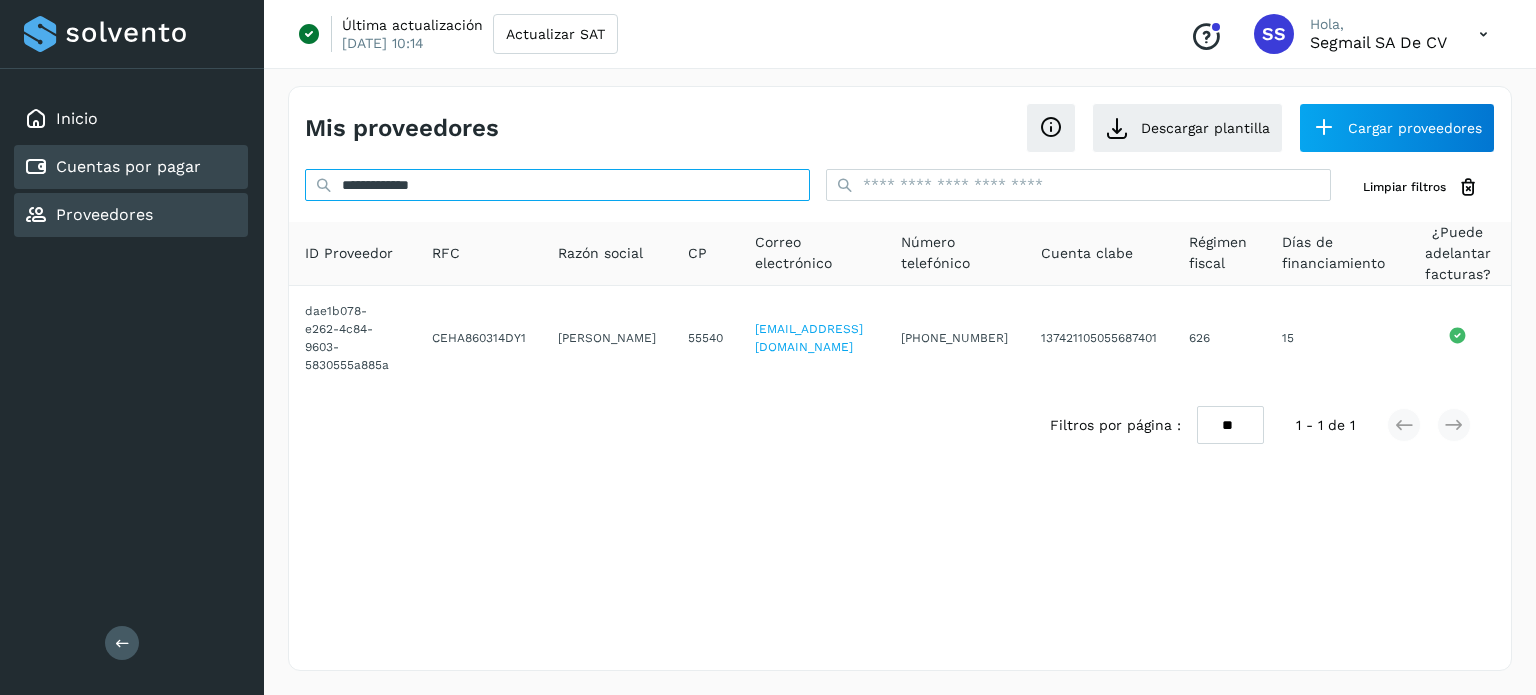 drag, startPoint x: 605, startPoint y: 189, endPoint x: 196, endPoint y: 181, distance: 409.07825 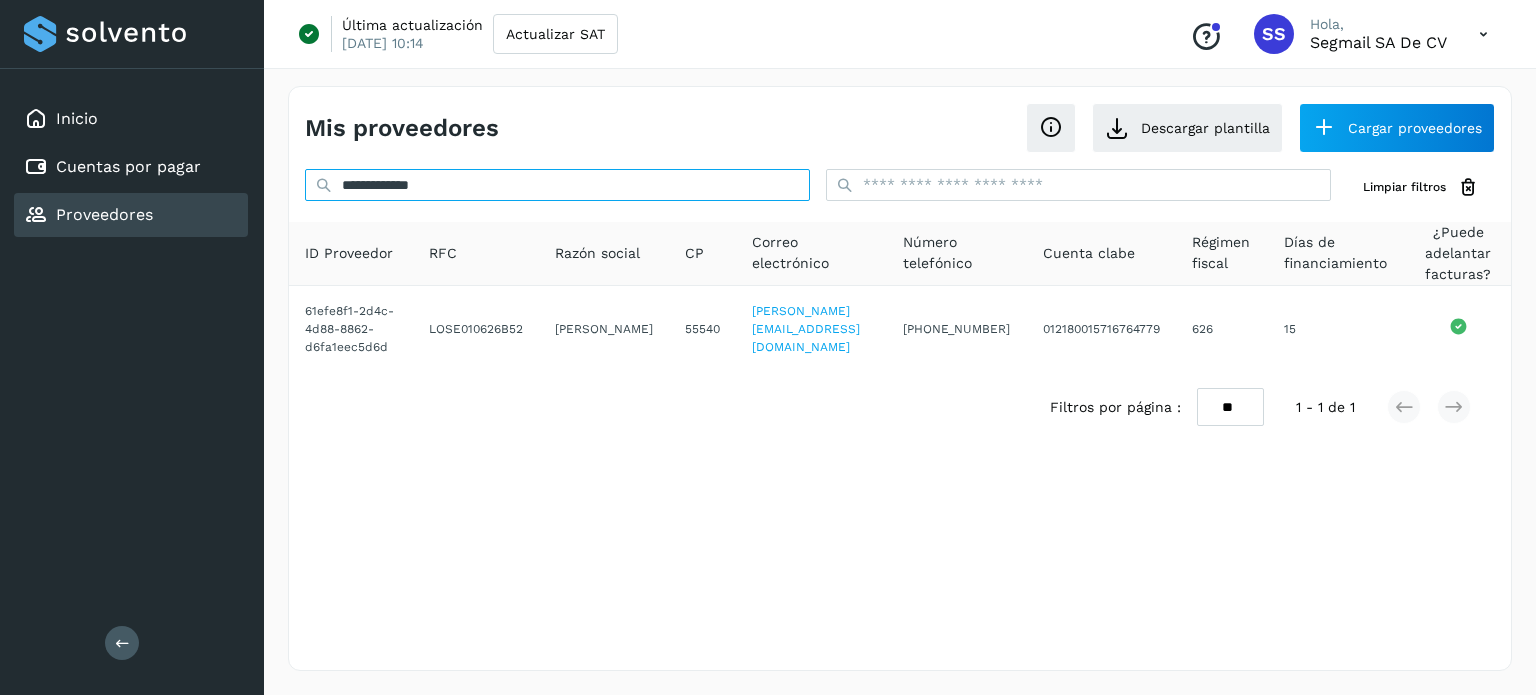 drag, startPoint x: 538, startPoint y: 188, endPoint x: 202, endPoint y: 200, distance: 336.2142 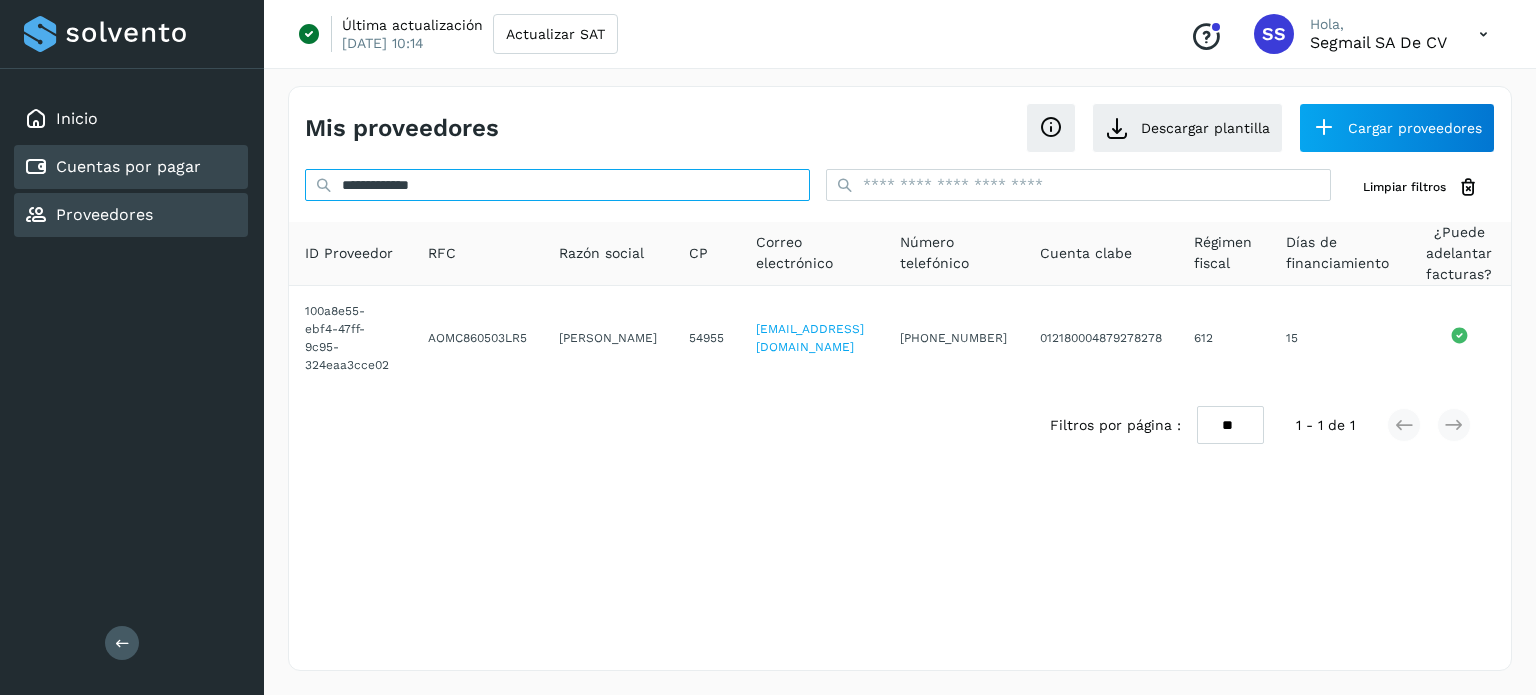 drag, startPoint x: 604, startPoint y: 186, endPoint x: 210, endPoint y: 181, distance: 394.03174 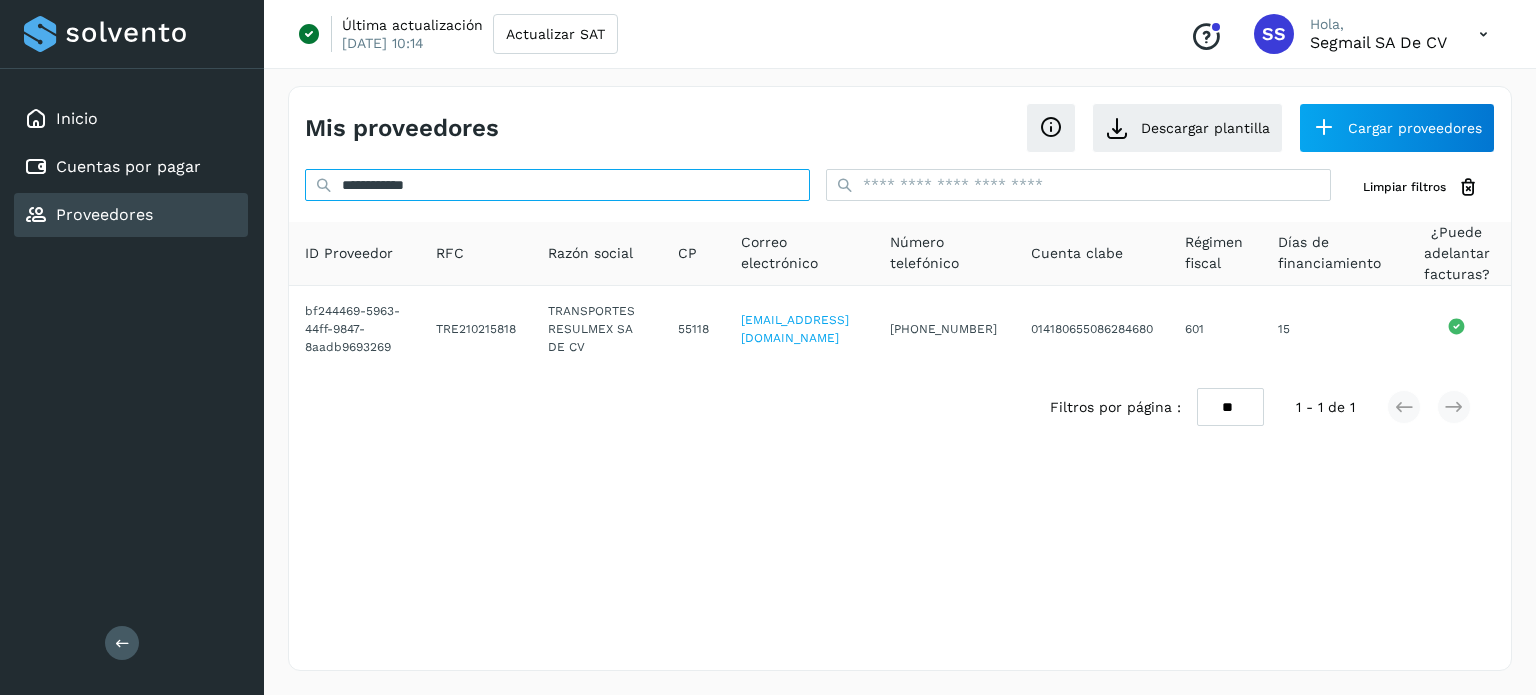 drag, startPoint x: 596, startPoint y: 189, endPoint x: 213, endPoint y: 191, distance: 383.00522 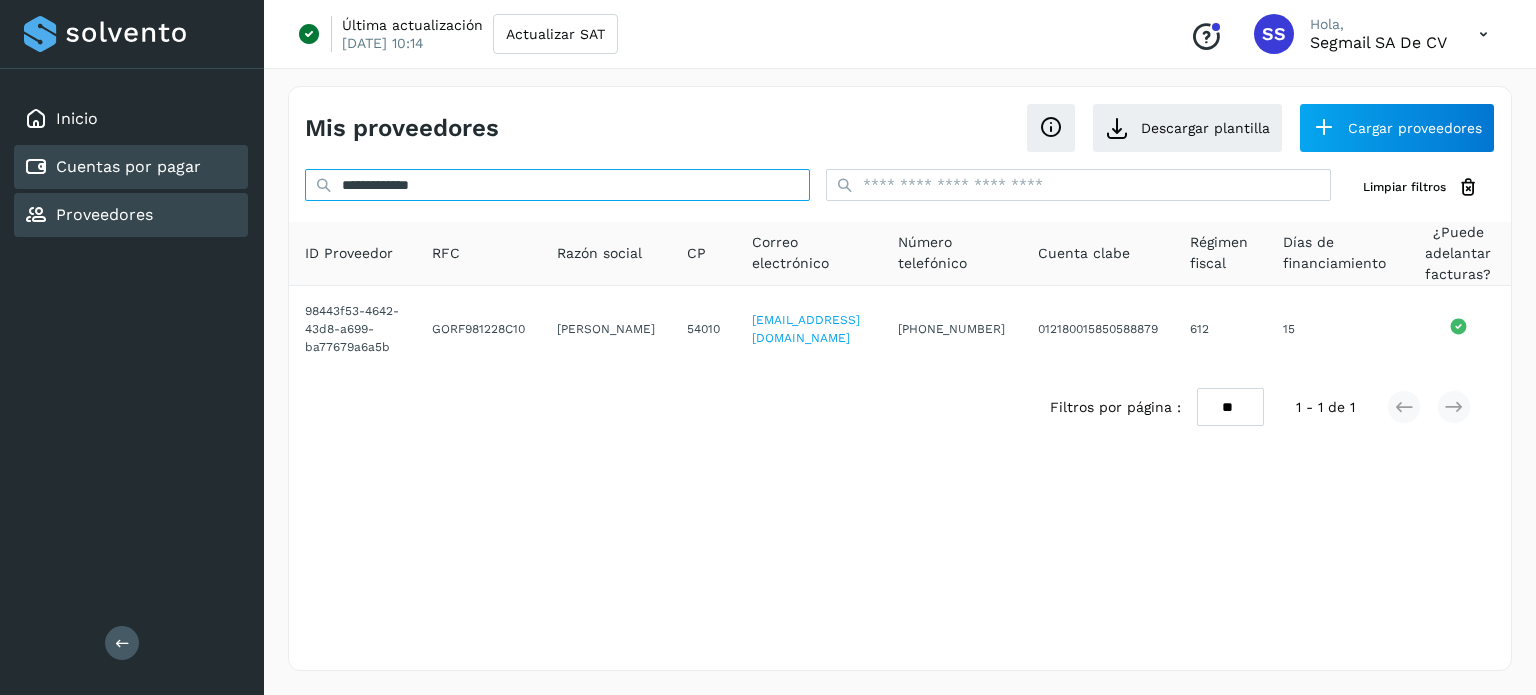drag, startPoint x: 567, startPoint y: 180, endPoint x: 200, endPoint y: 149, distance: 368.30695 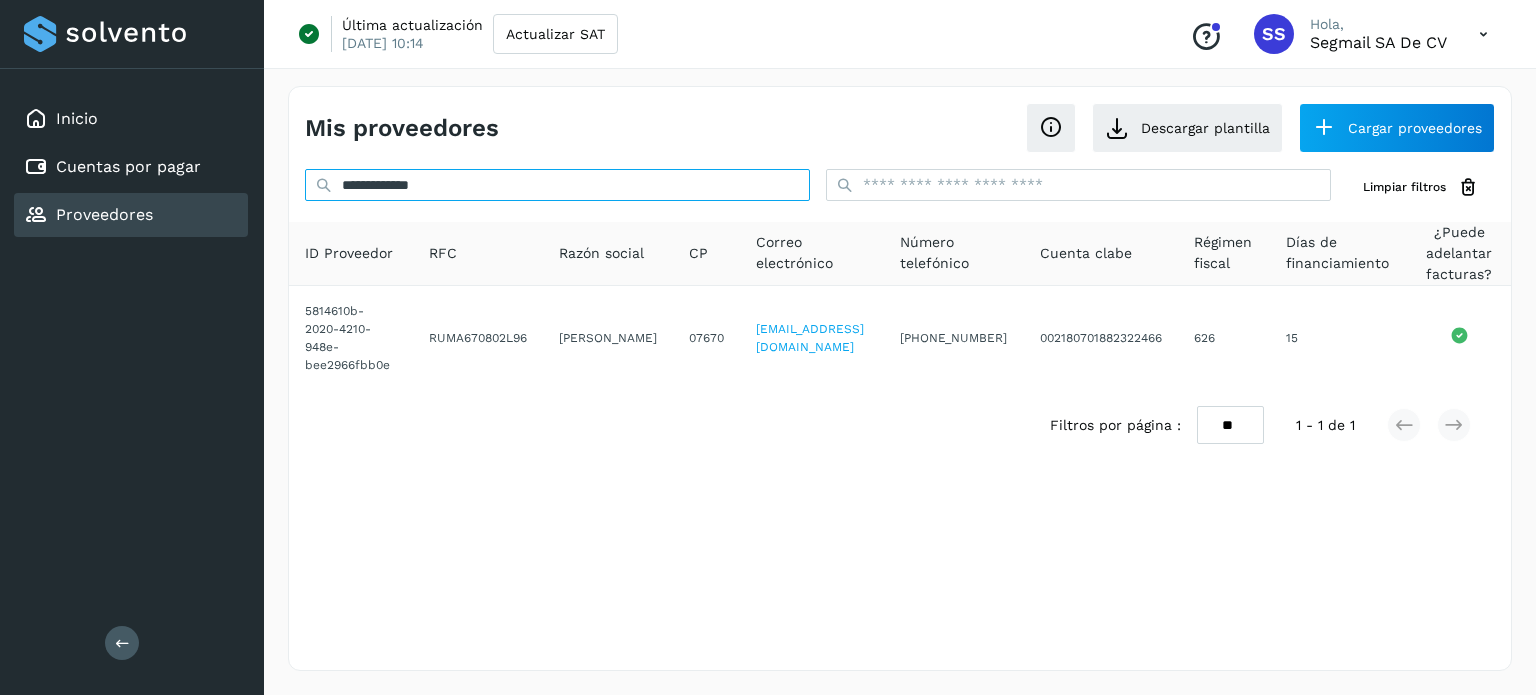 drag, startPoint x: 565, startPoint y: 191, endPoint x: 217, endPoint y: 205, distance: 348.2815 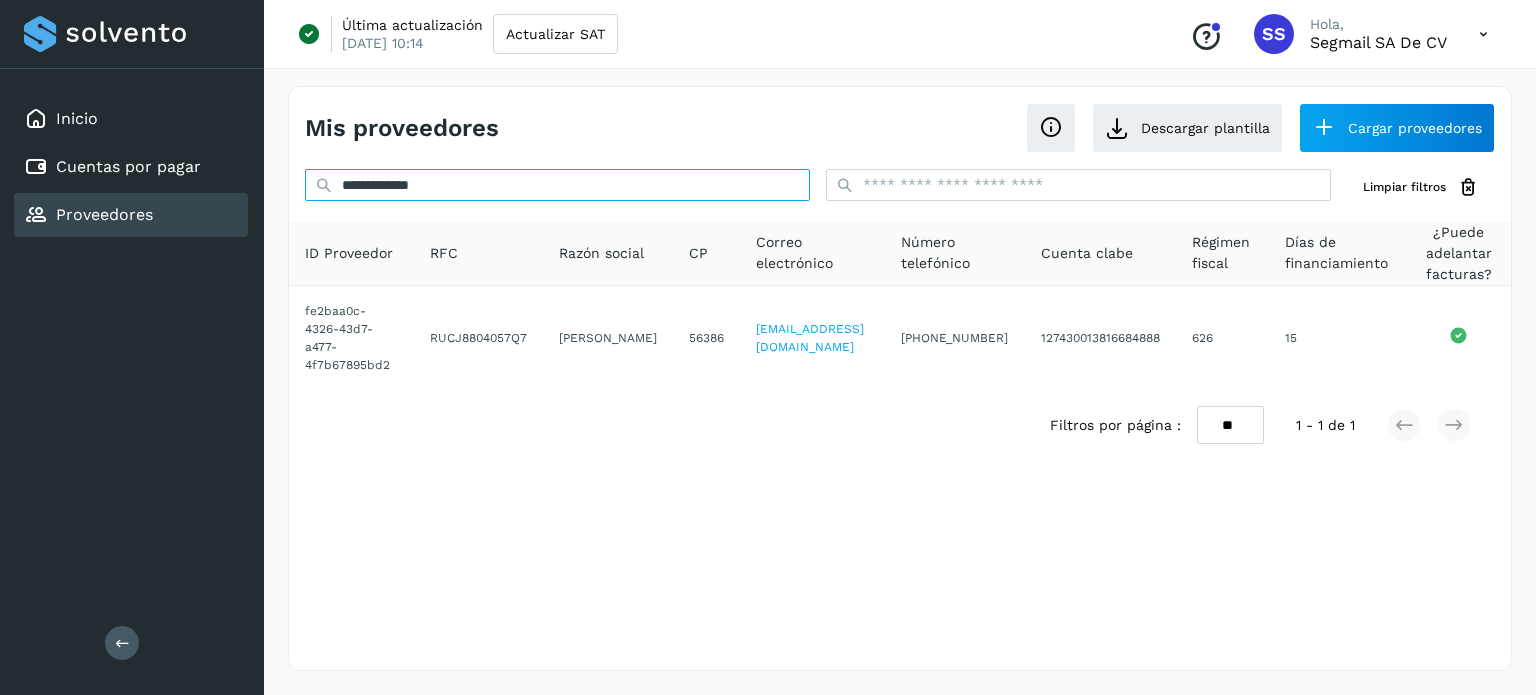 drag, startPoint x: 588, startPoint y: 183, endPoint x: 142, endPoint y: 203, distance: 446.4482 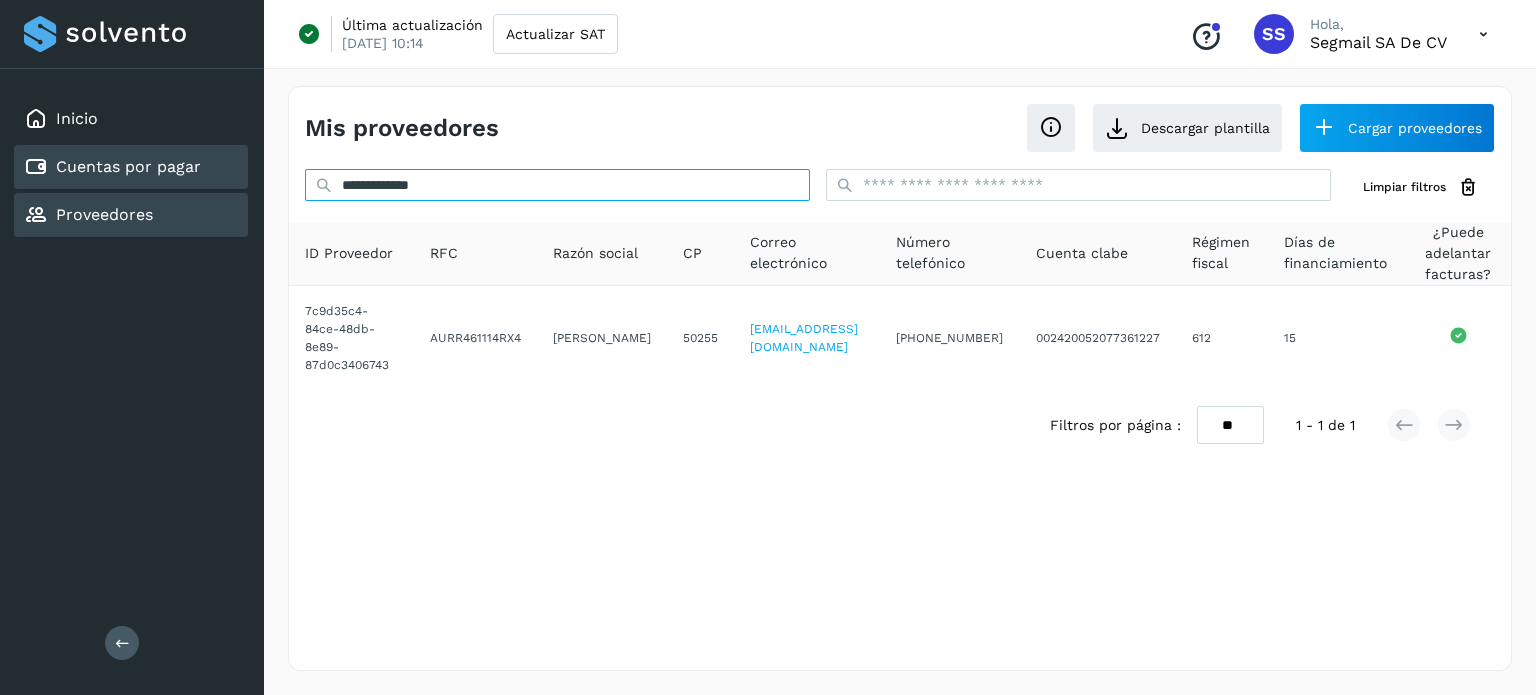 drag, startPoint x: 556, startPoint y: 185, endPoint x: 148, endPoint y: 173, distance: 408.17642 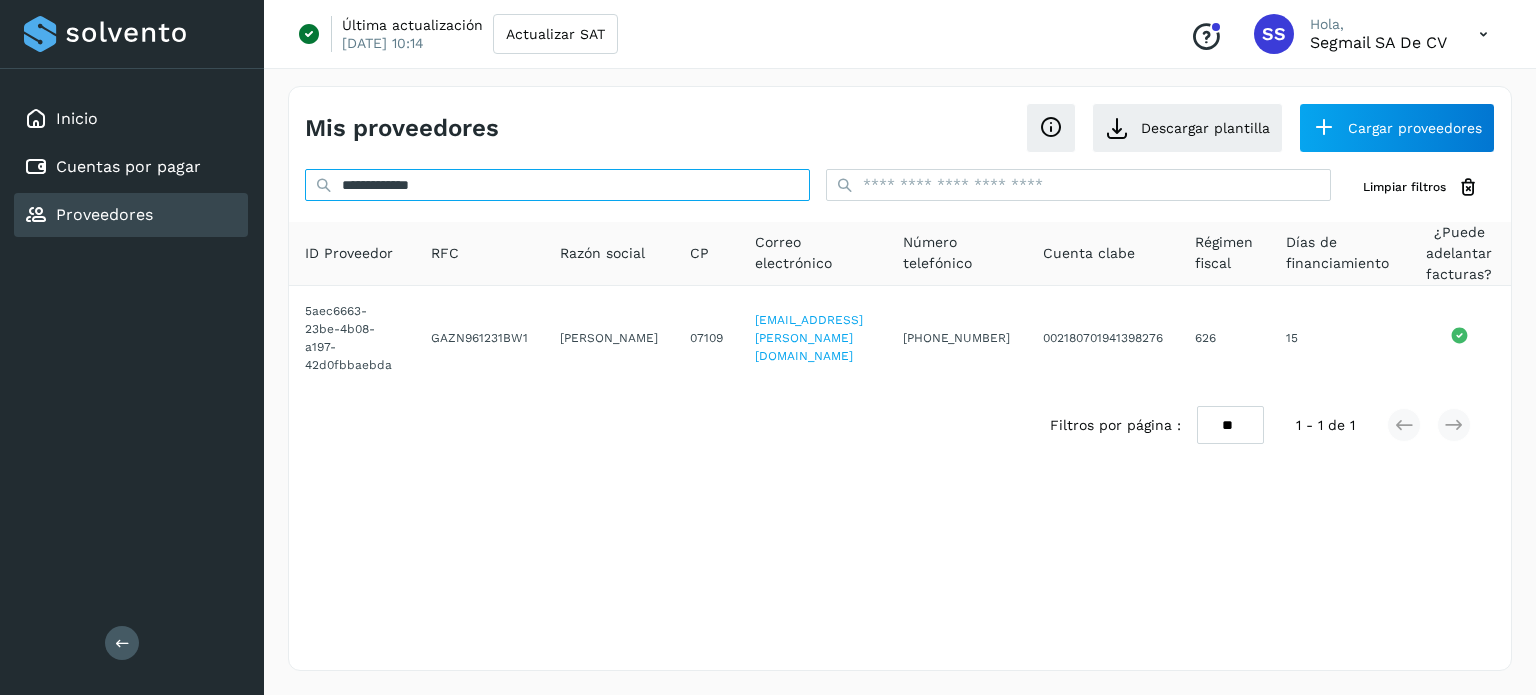 drag, startPoint x: 576, startPoint y: 193, endPoint x: 166, endPoint y: 225, distance: 411.2469 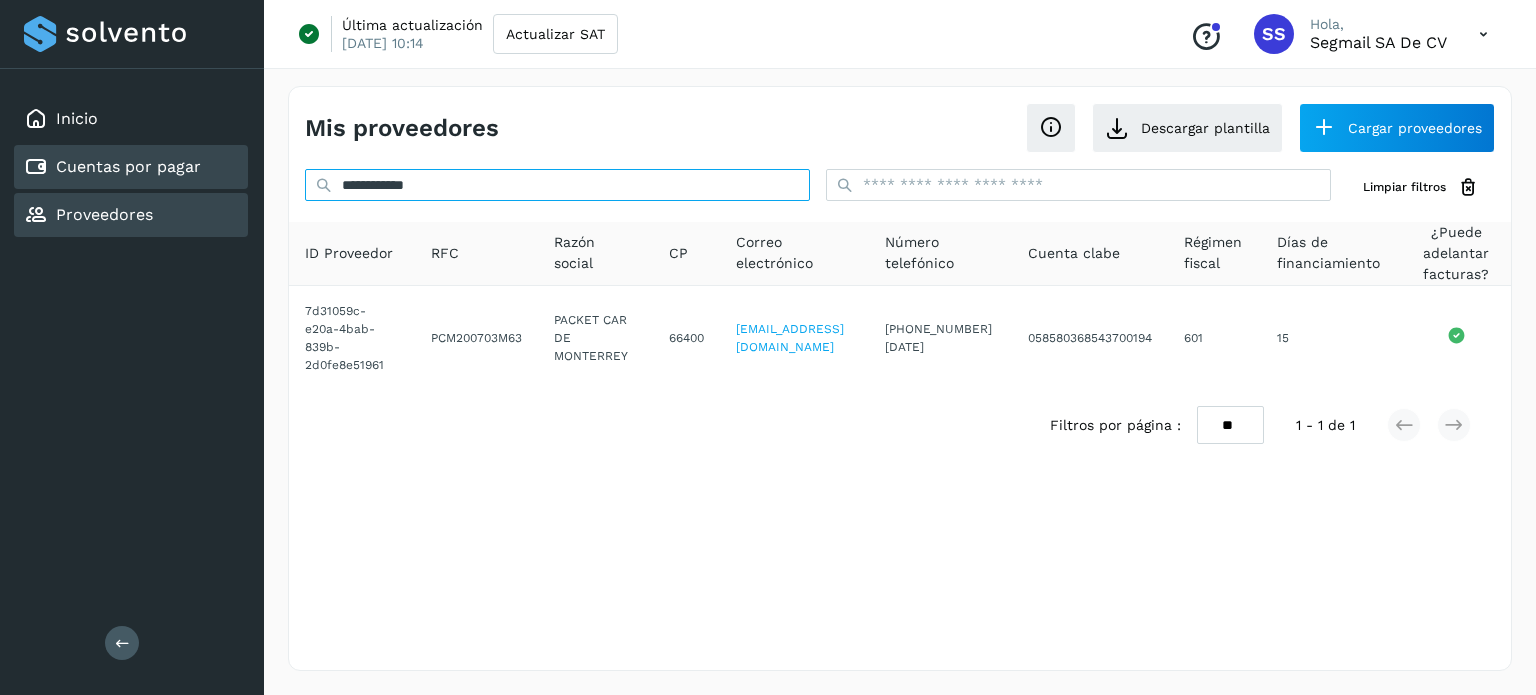 drag, startPoint x: 576, startPoint y: 179, endPoint x: 141, endPoint y: 177, distance: 435.0046 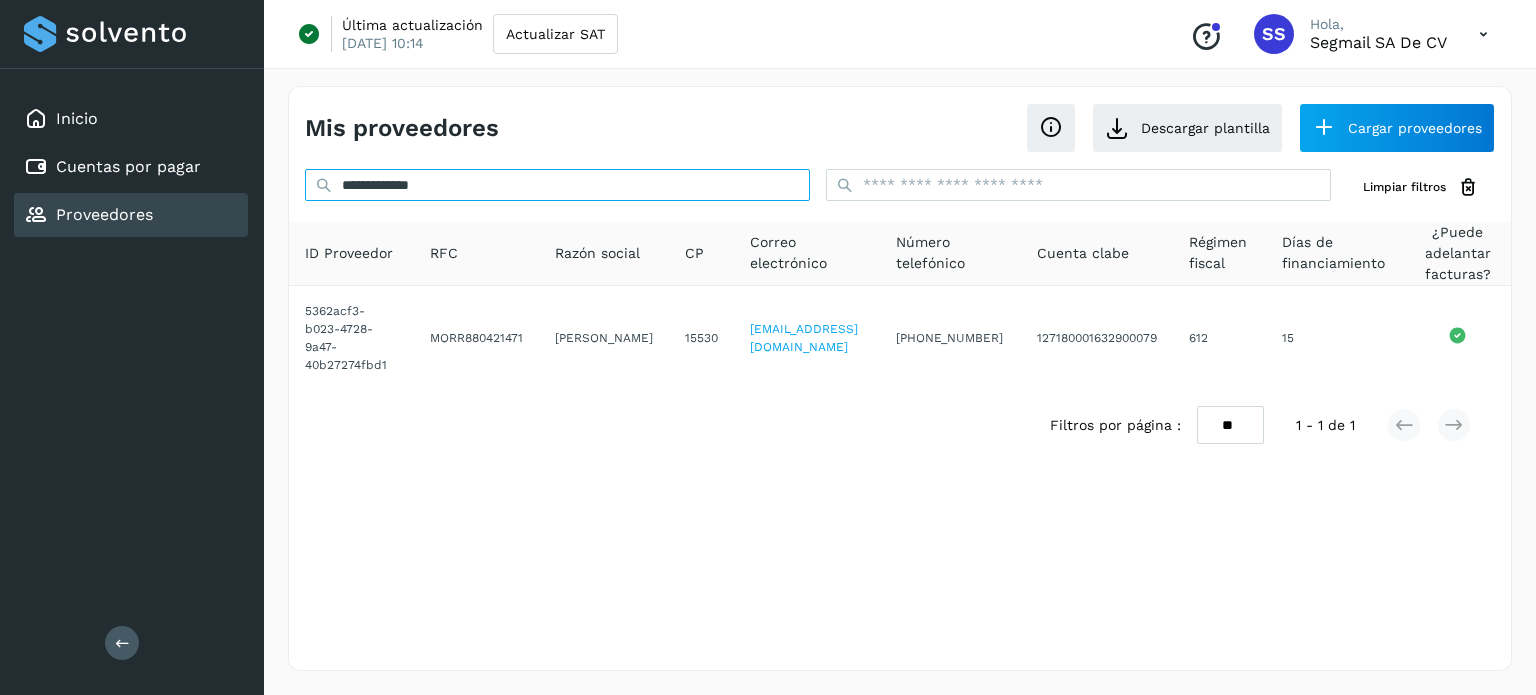 drag, startPoint x: 559, startPoint y: 183, endPoint x: 315, endPoint y: 203, distance: 244.8183 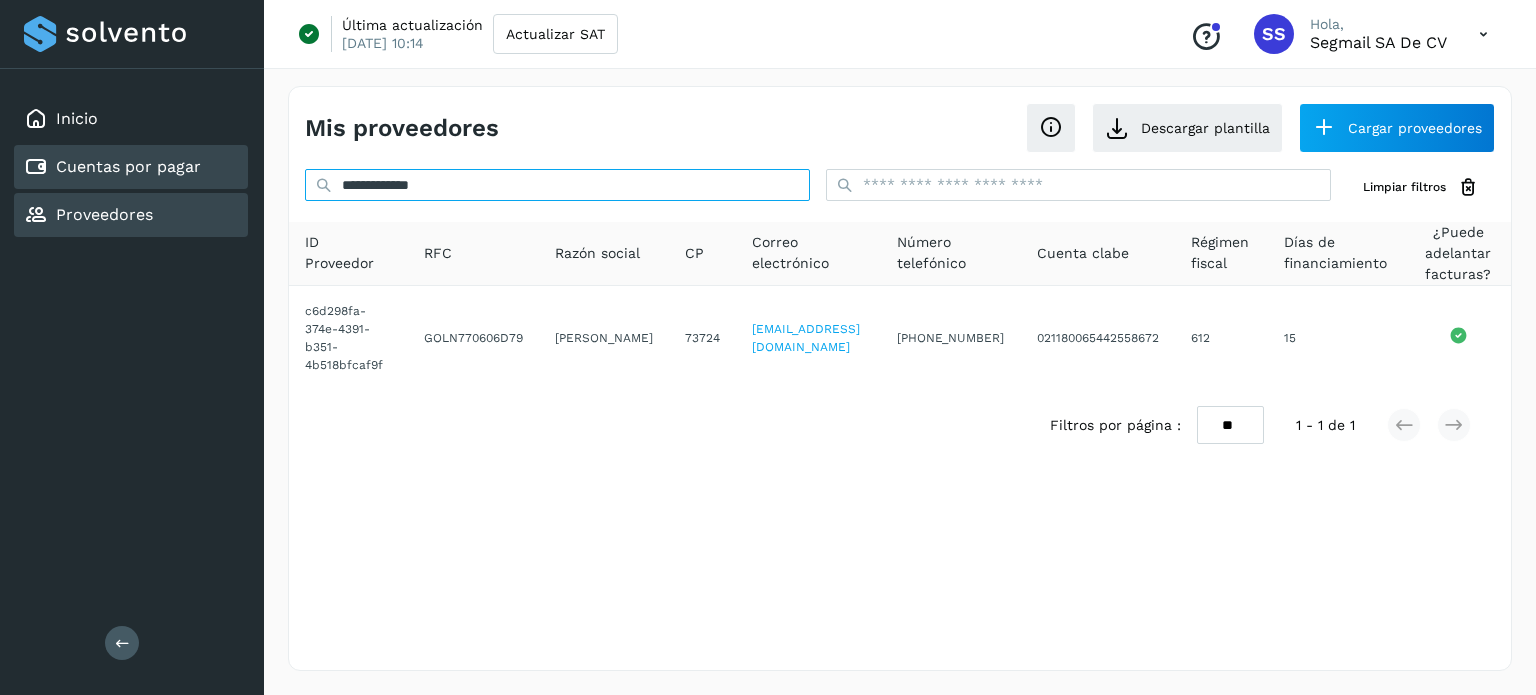 drag, startPoint x: 560, startPoint y: 187, endPoint x: 190, endPoint y: 154, distance: 371.46872 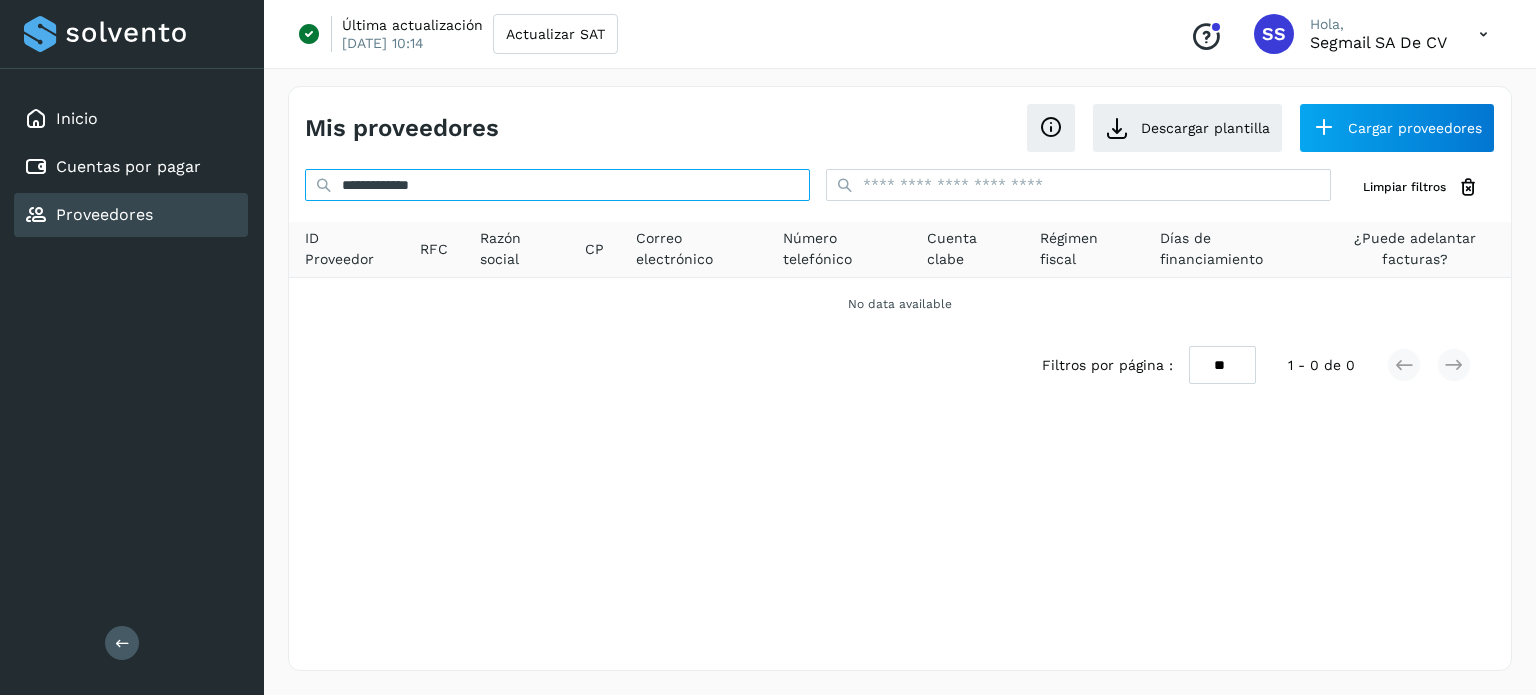 type on "**********" 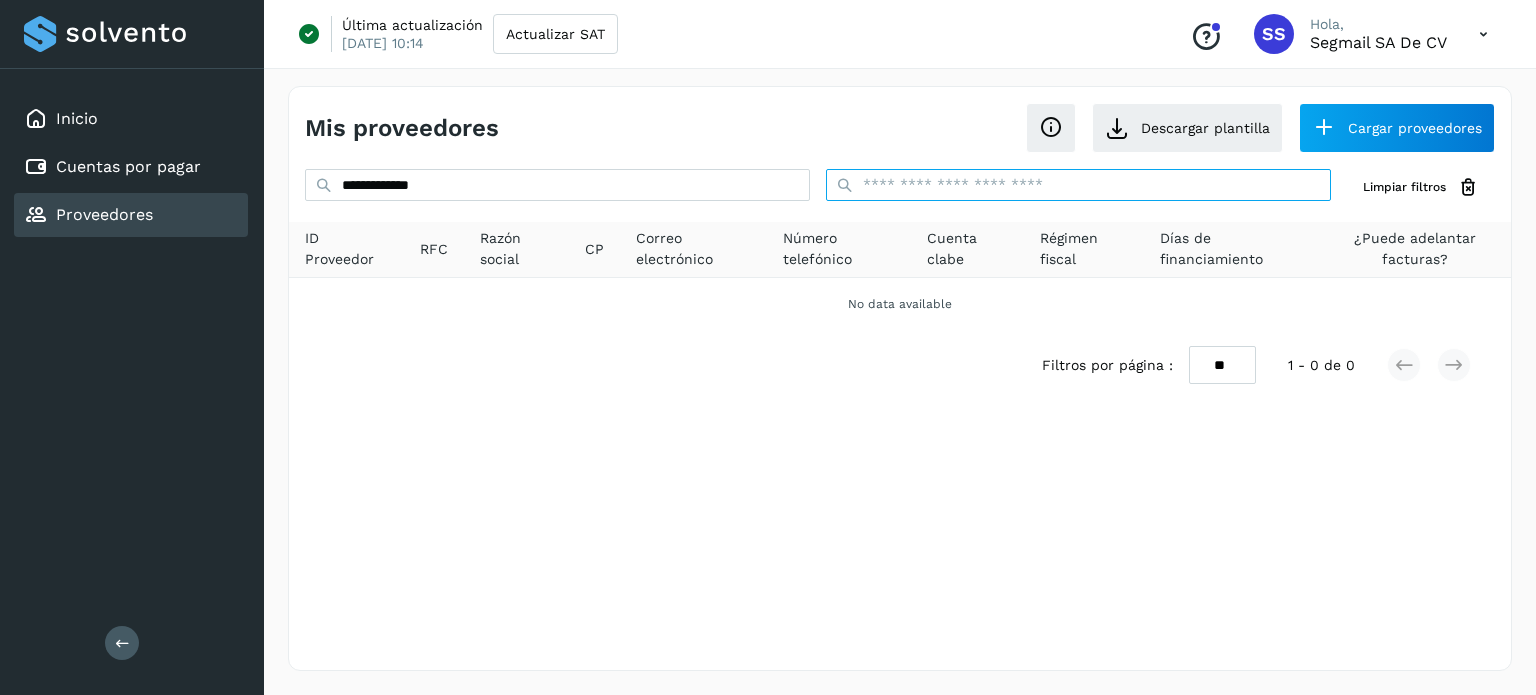 click at bounding box center (1078, 185) 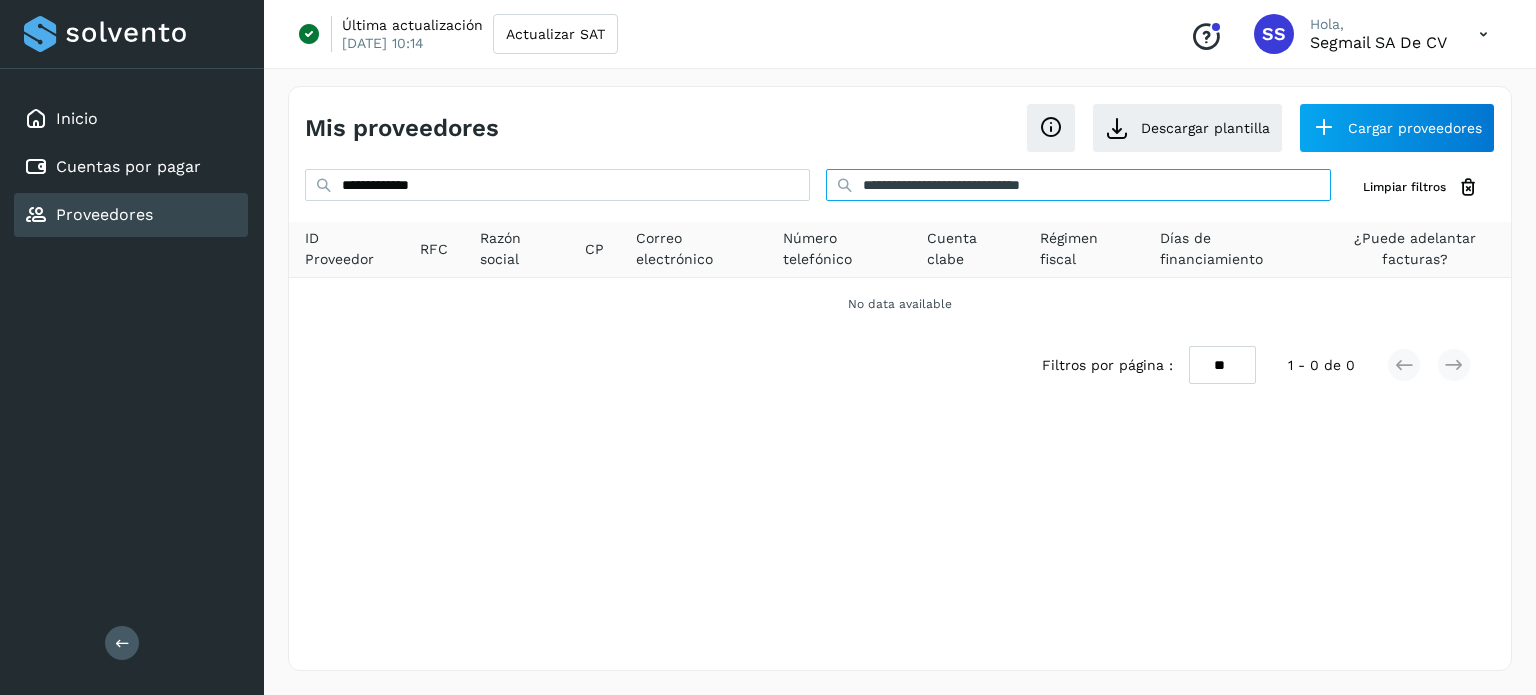 type on "**********" 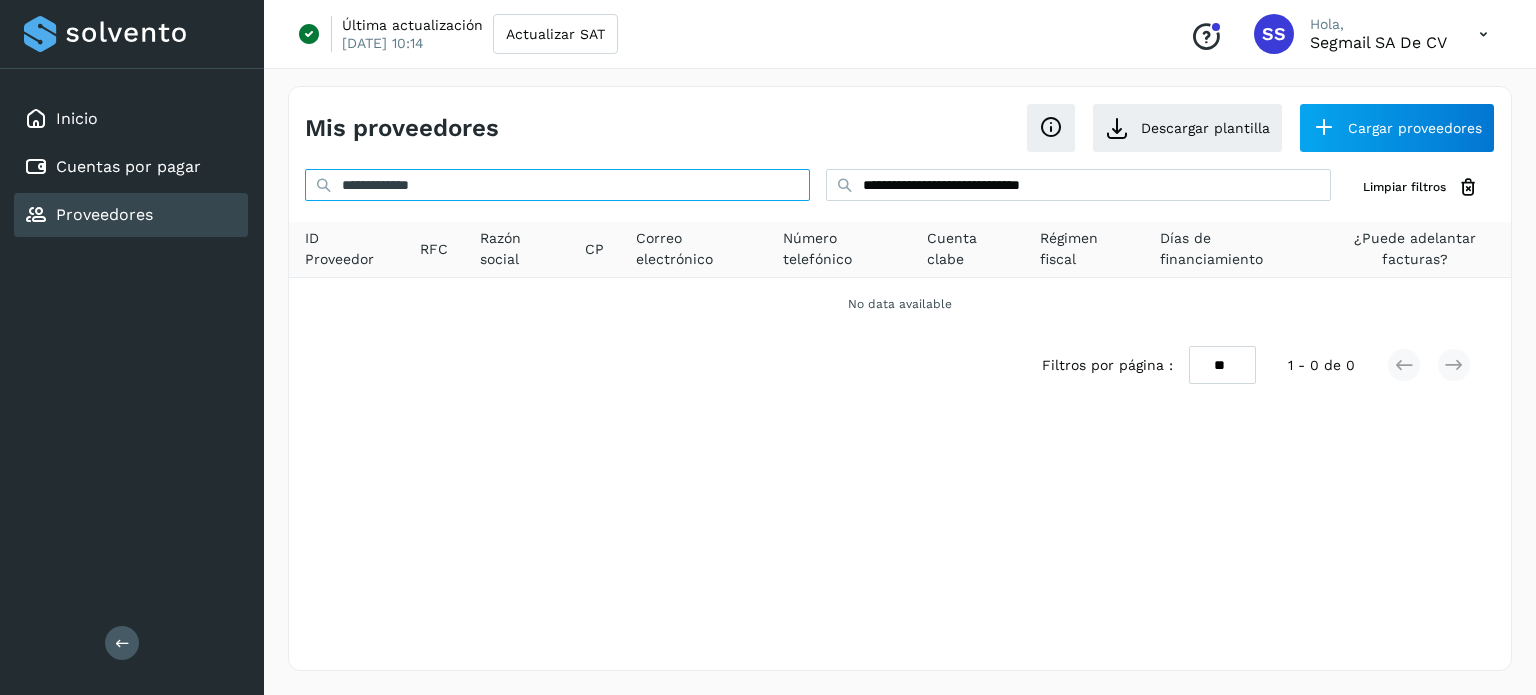 drag, startPoint x: 584, startPoint y: 169, endPoint x: 196, endPoint y: 227, distance: 392.3111 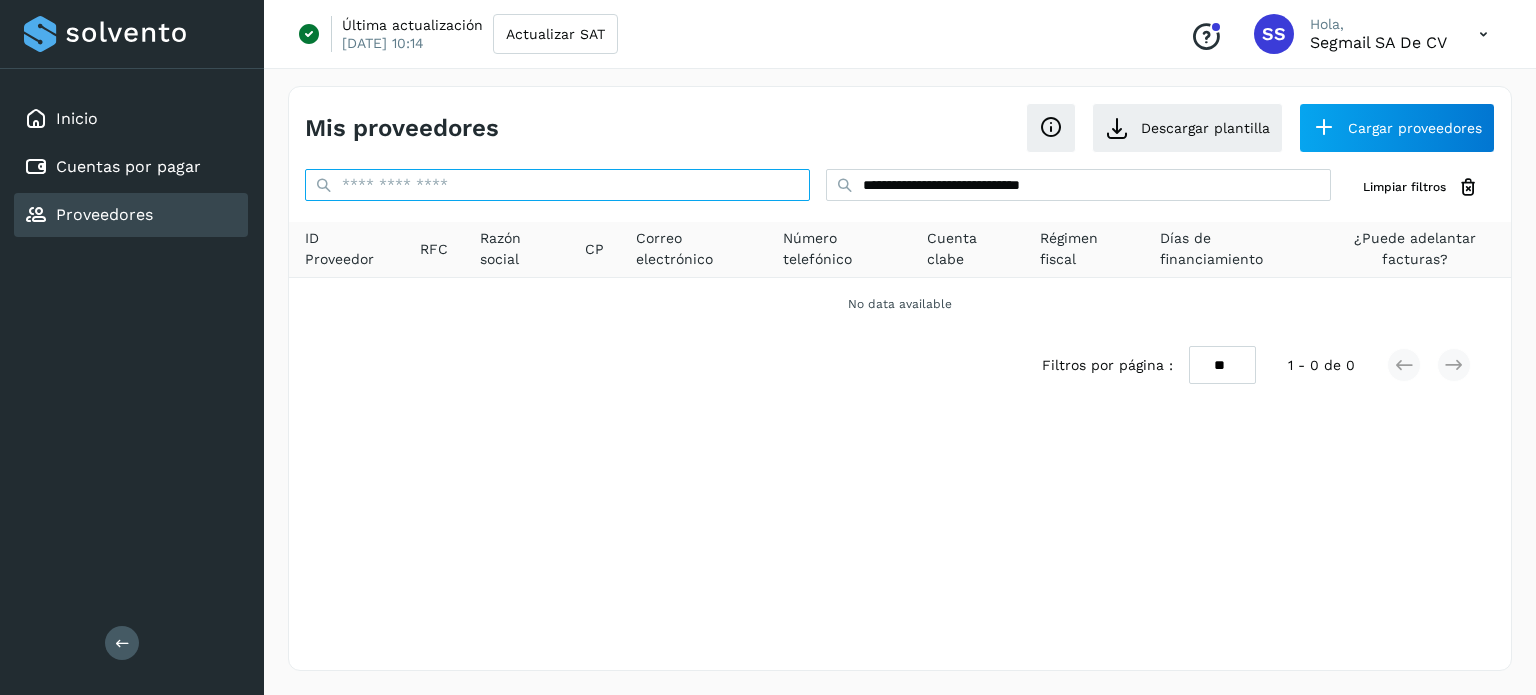 paste on "**********" 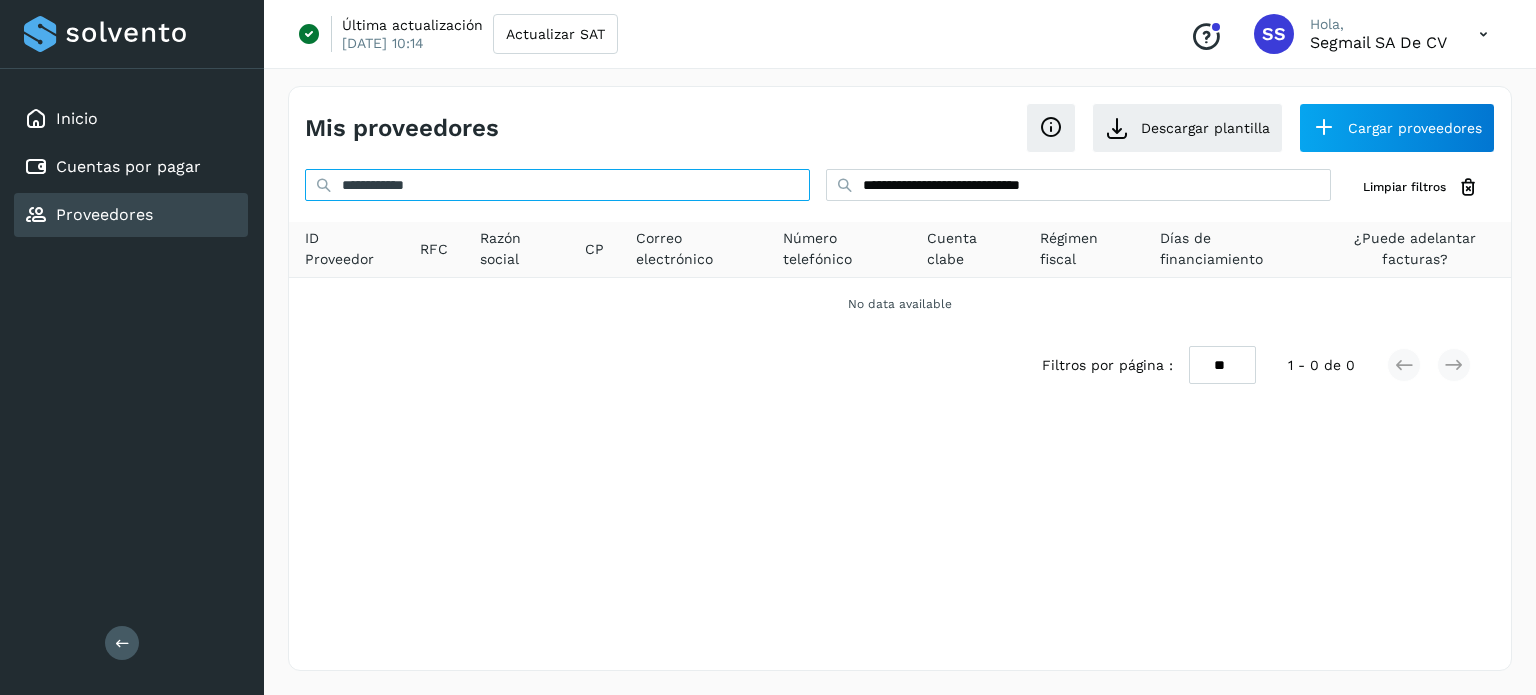 type on "**********" 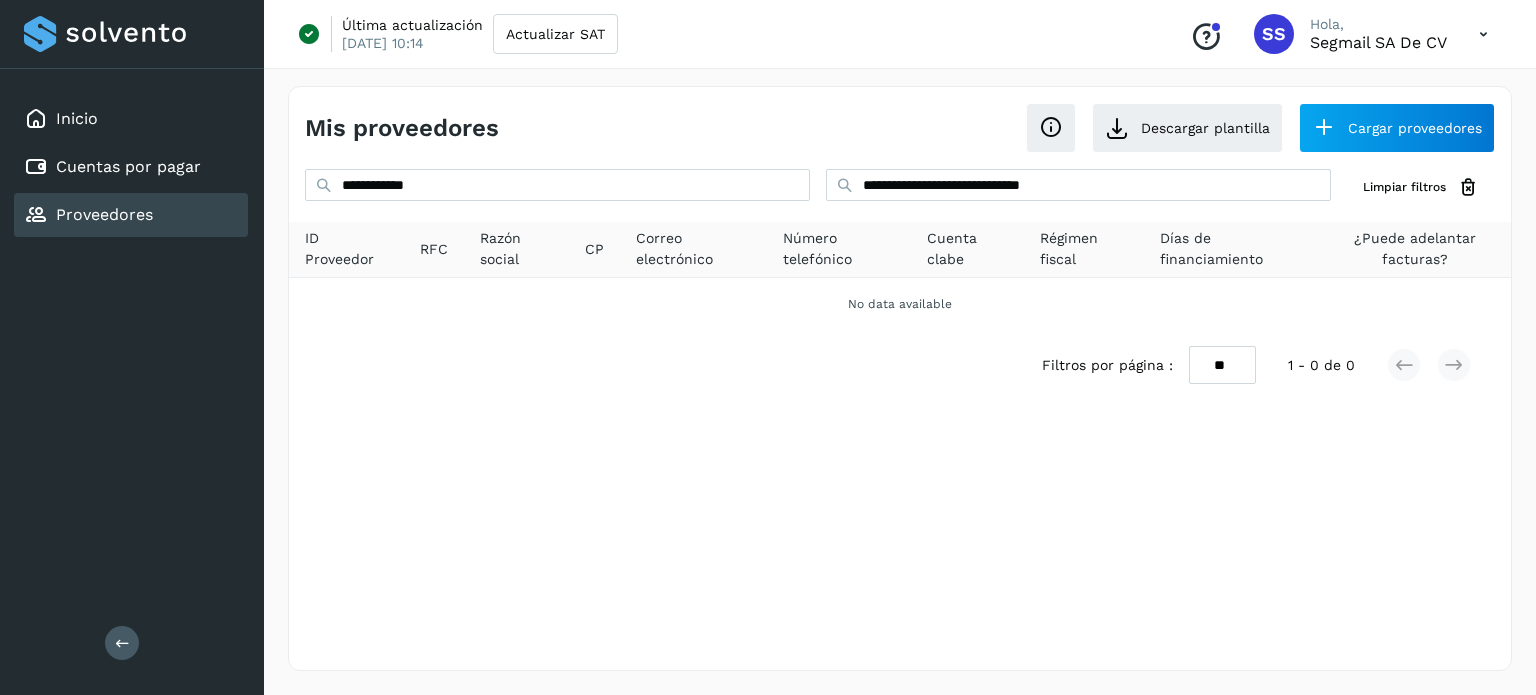 click on "Filtros por página : ** ** ** 1 - 0 de 0" at bounding box center (900, 365) 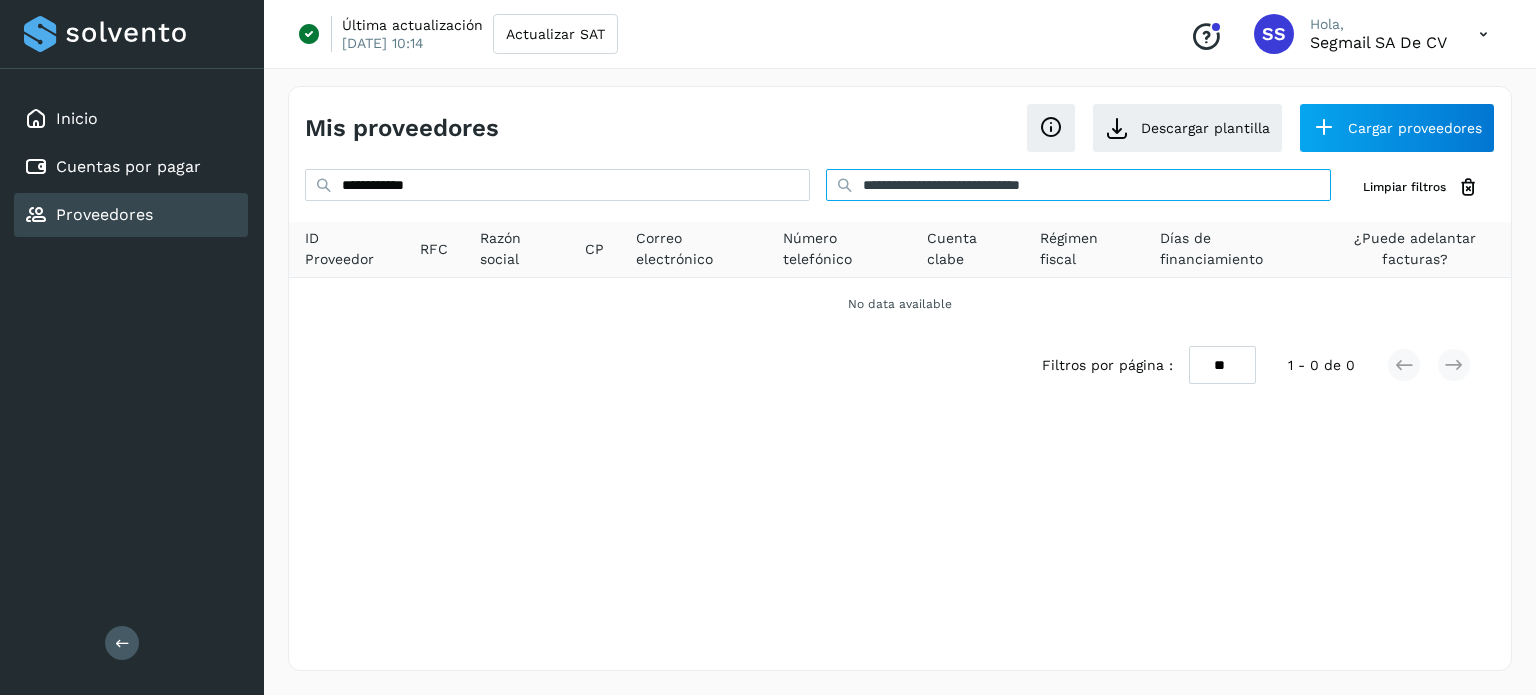 drag, startPoint x: 1146, startPoint y: 191, endPoint x: 704, endPoint y: 224, distance: 443.2302 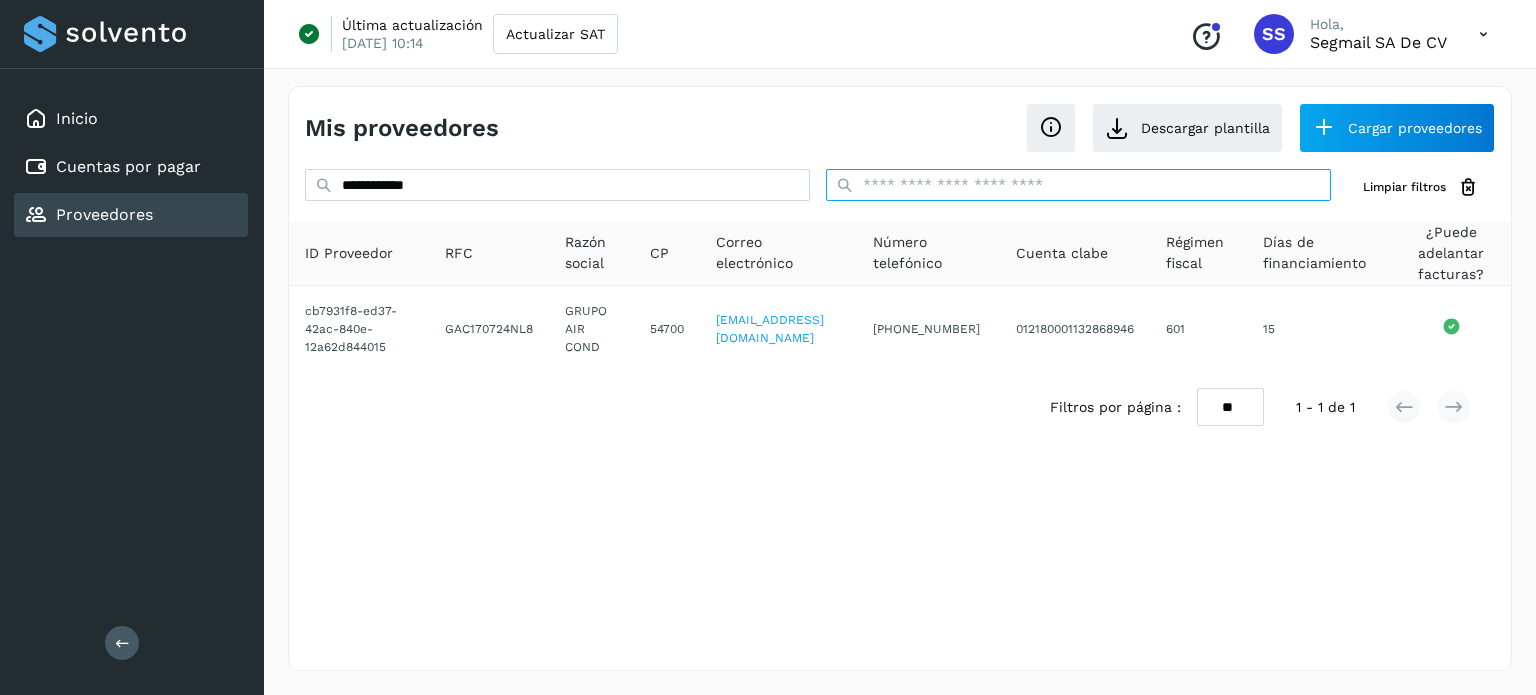 type 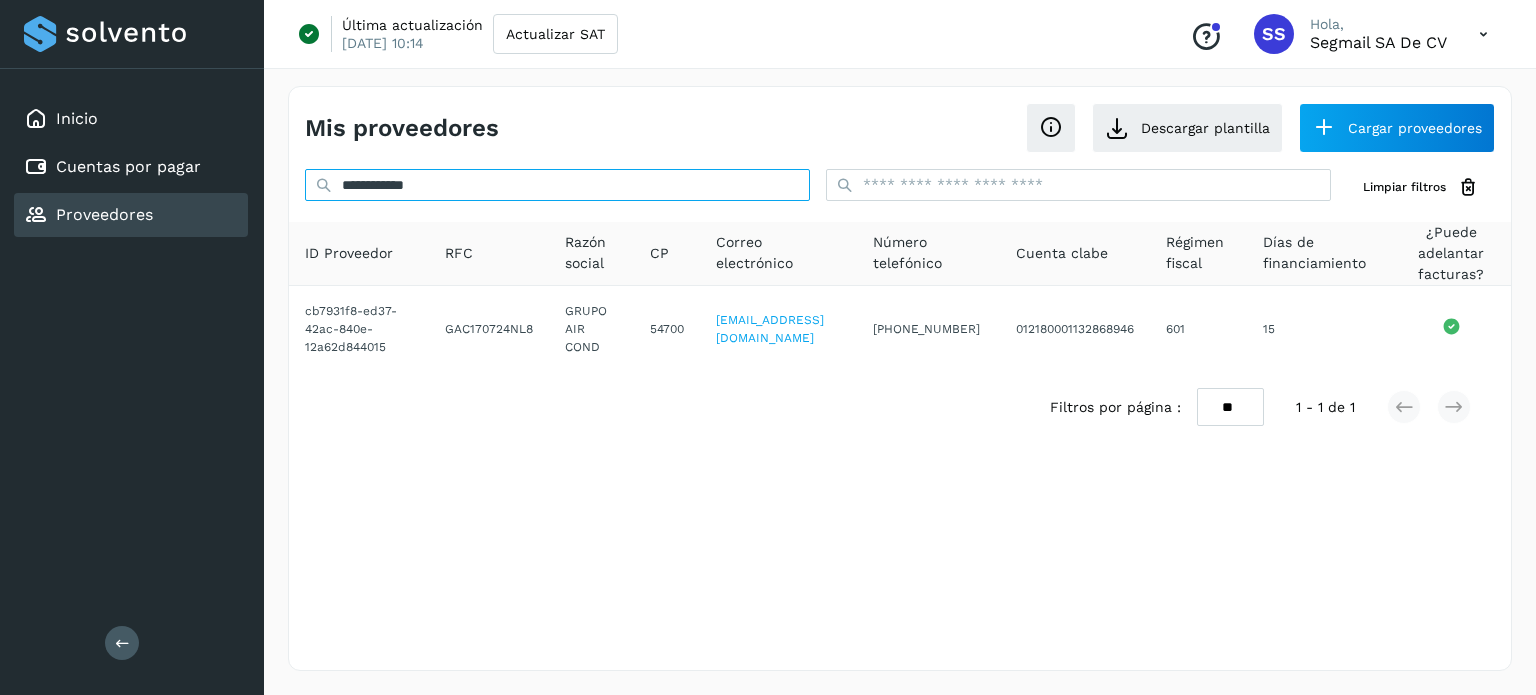 drag, startPoint x: 569, startPoint y: 168, endPoint x: 304, endPoint y: 199, distance: 266.80704 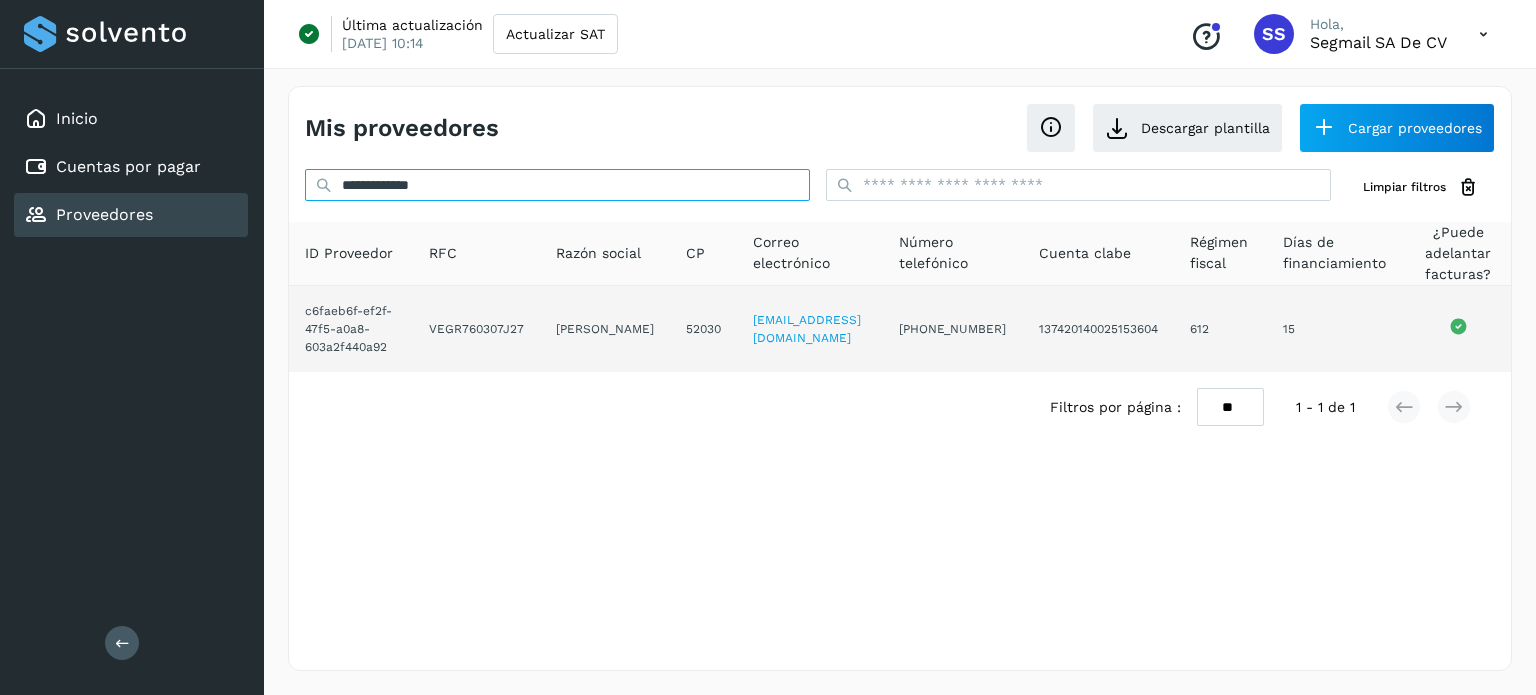 type on "**********" 